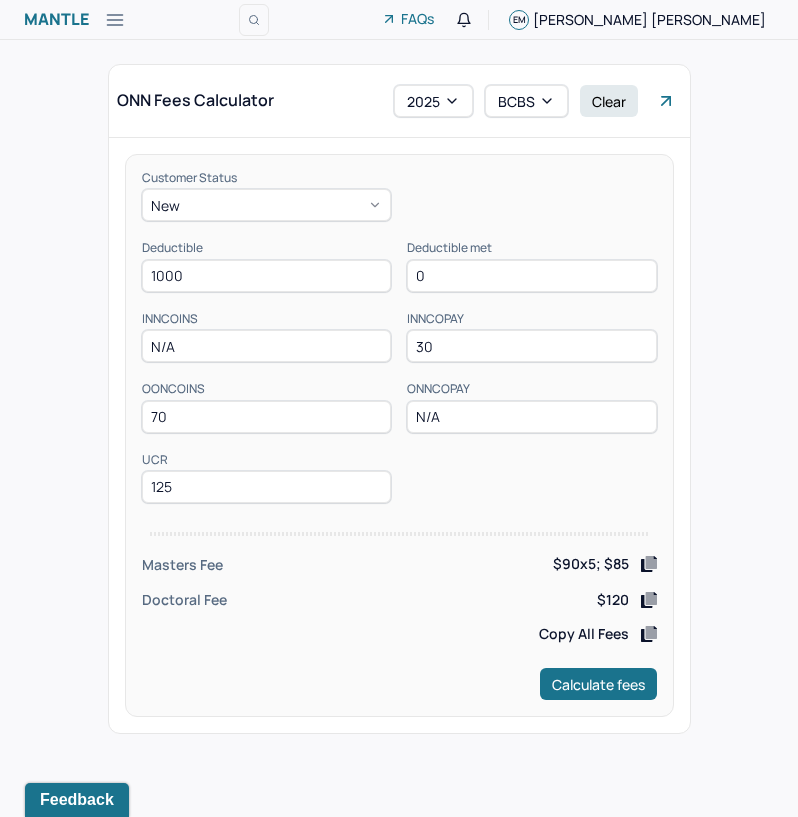scroll, scrollTop: 0, scrollLeft: 0, axis: both 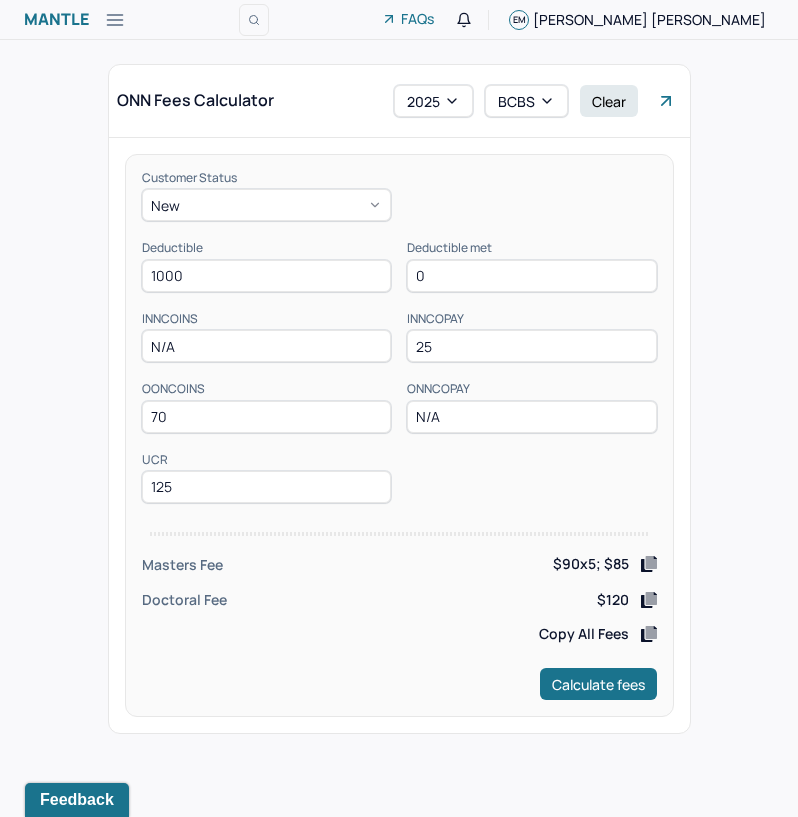 type on "25" 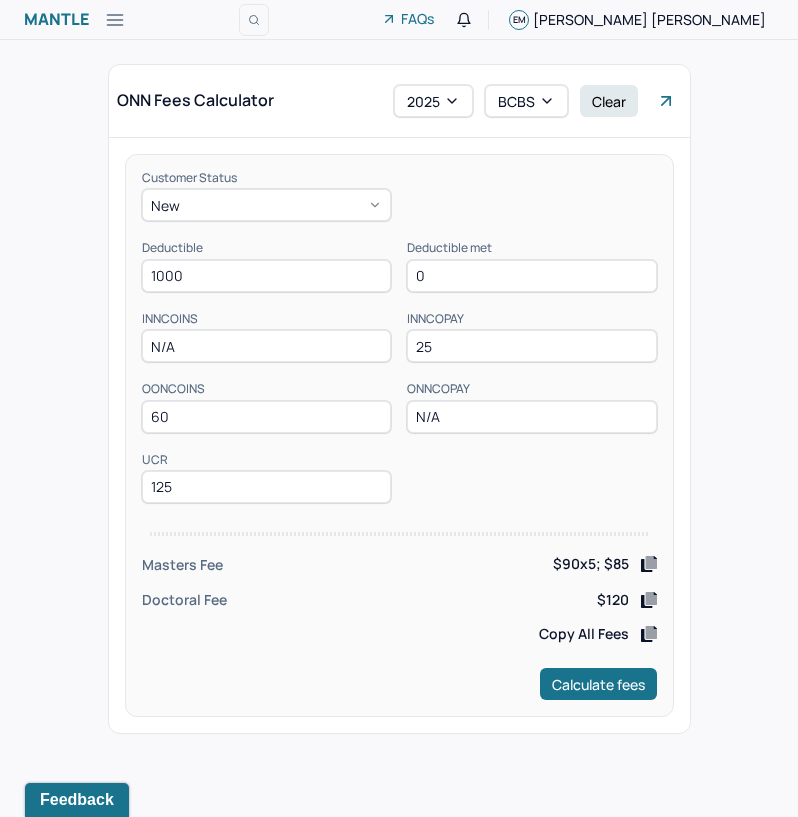 type on "60" 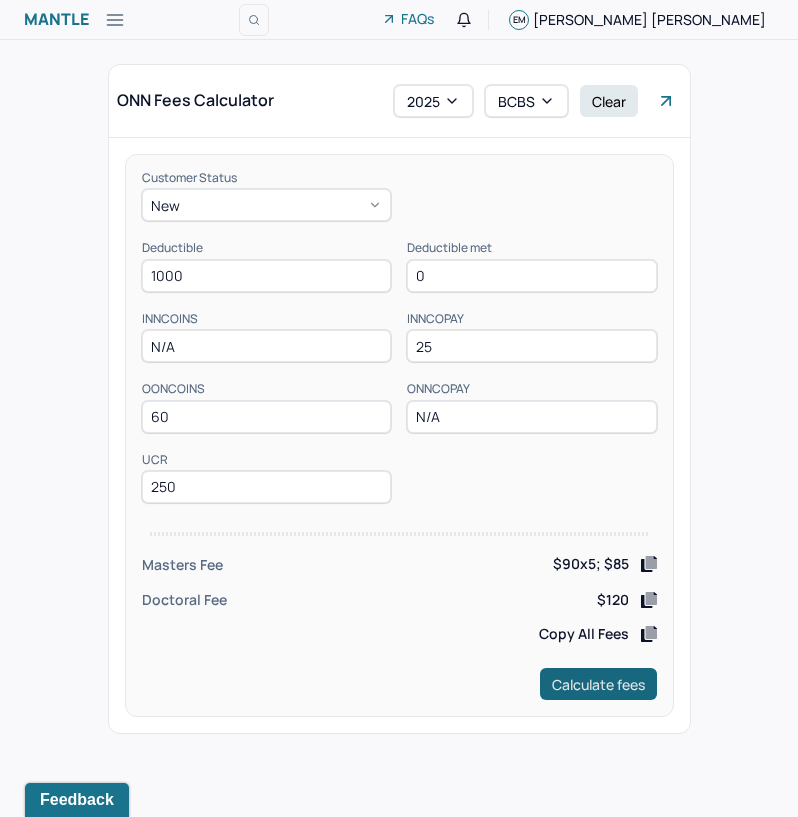 type on "250" 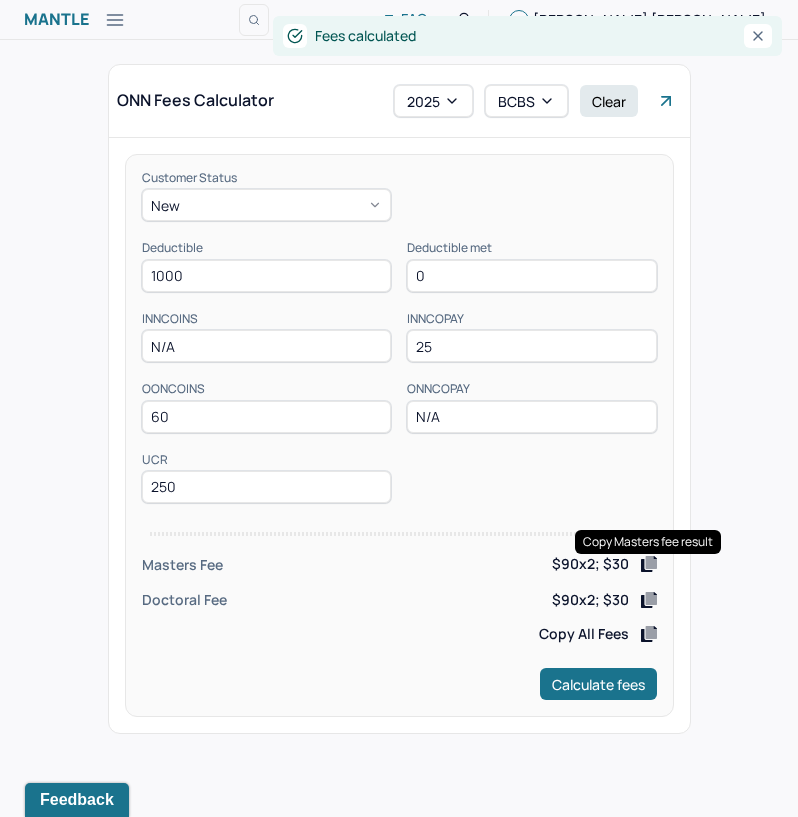 click 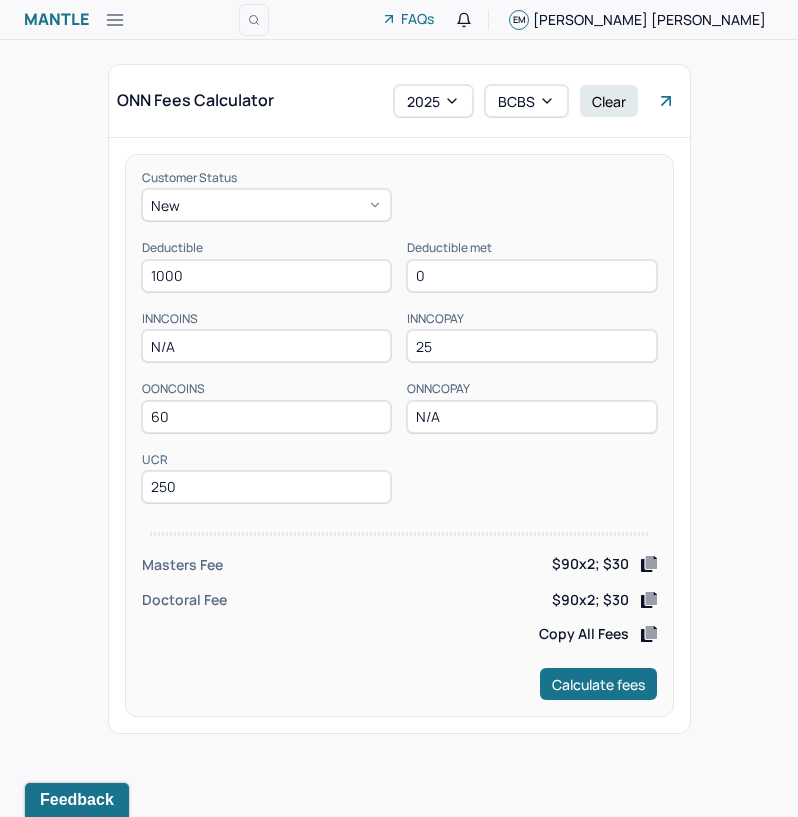 click 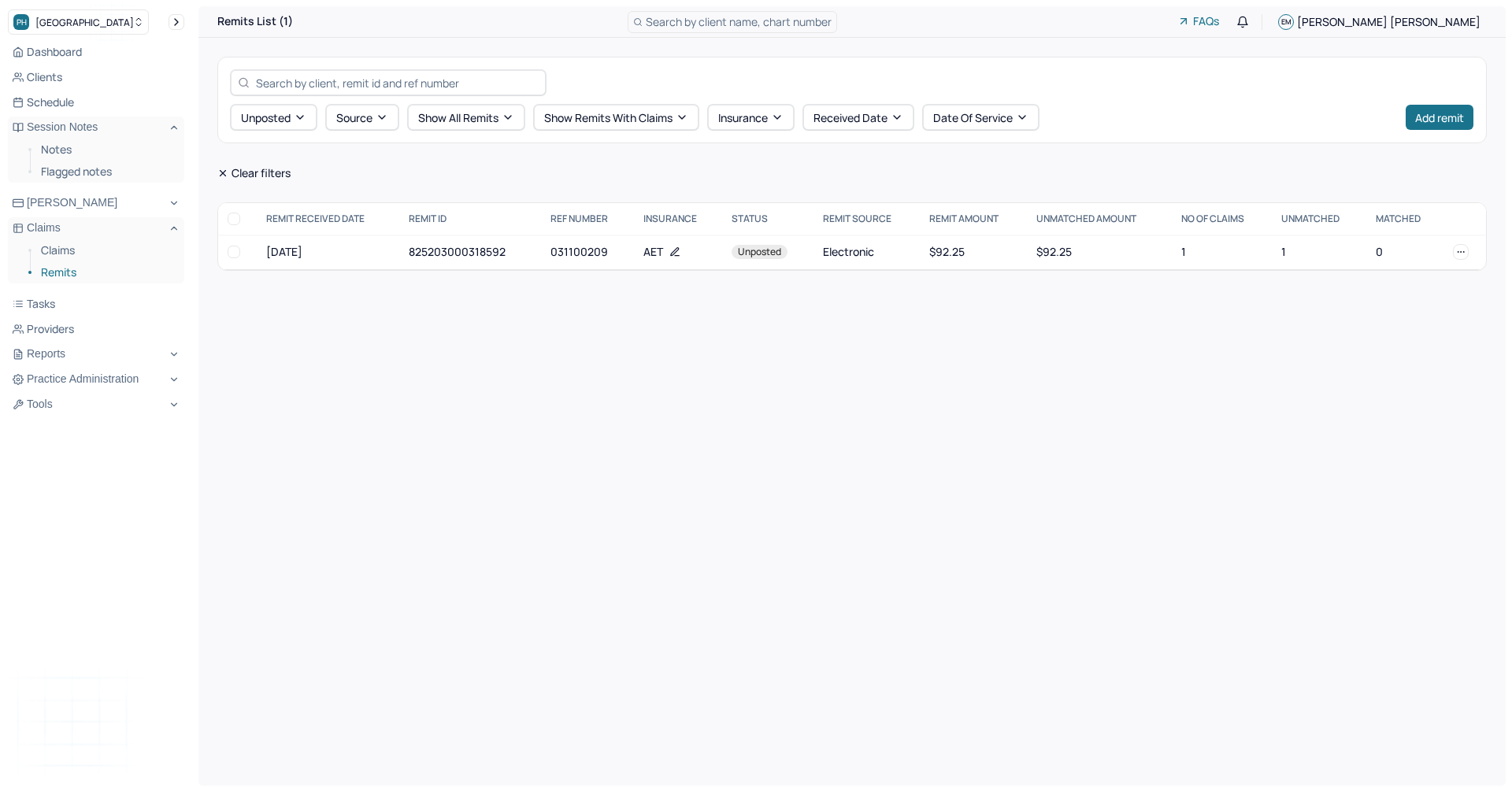 scroll, scrollTop: 0, scrollLeft: 0, axis: both 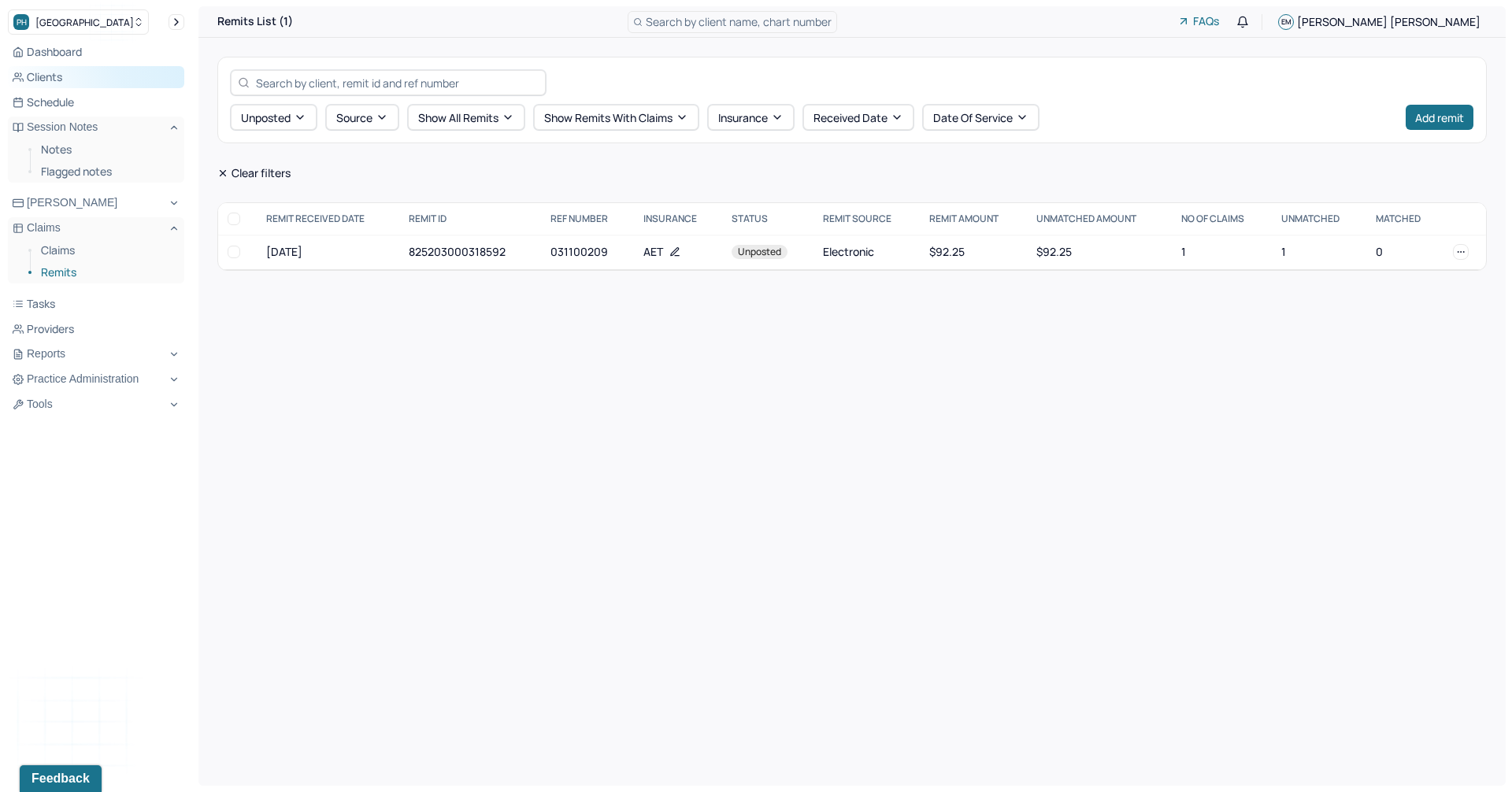 click on "Clients" at bounding box center (96, 77) 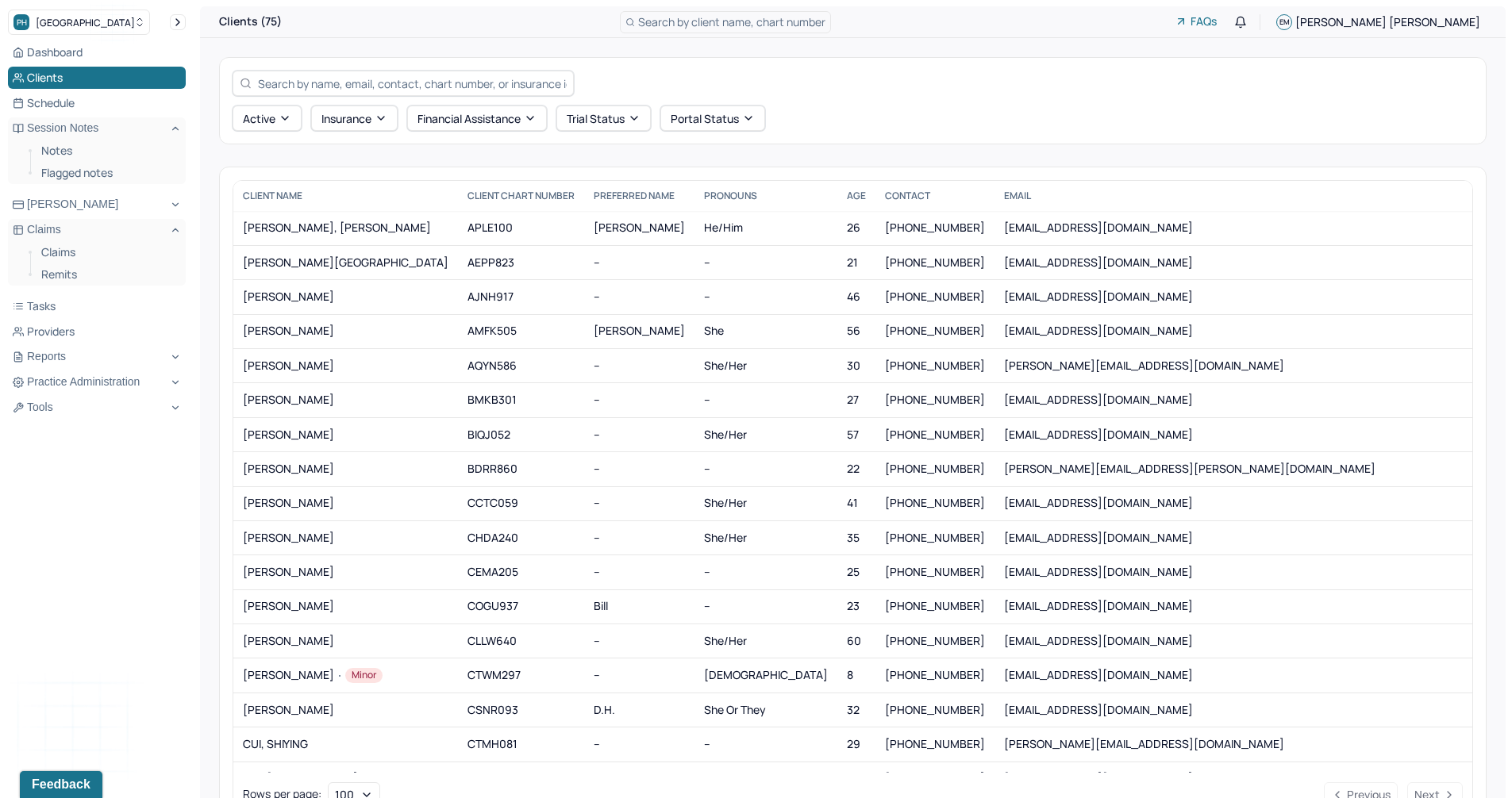 click at bounding box center [412, 83] 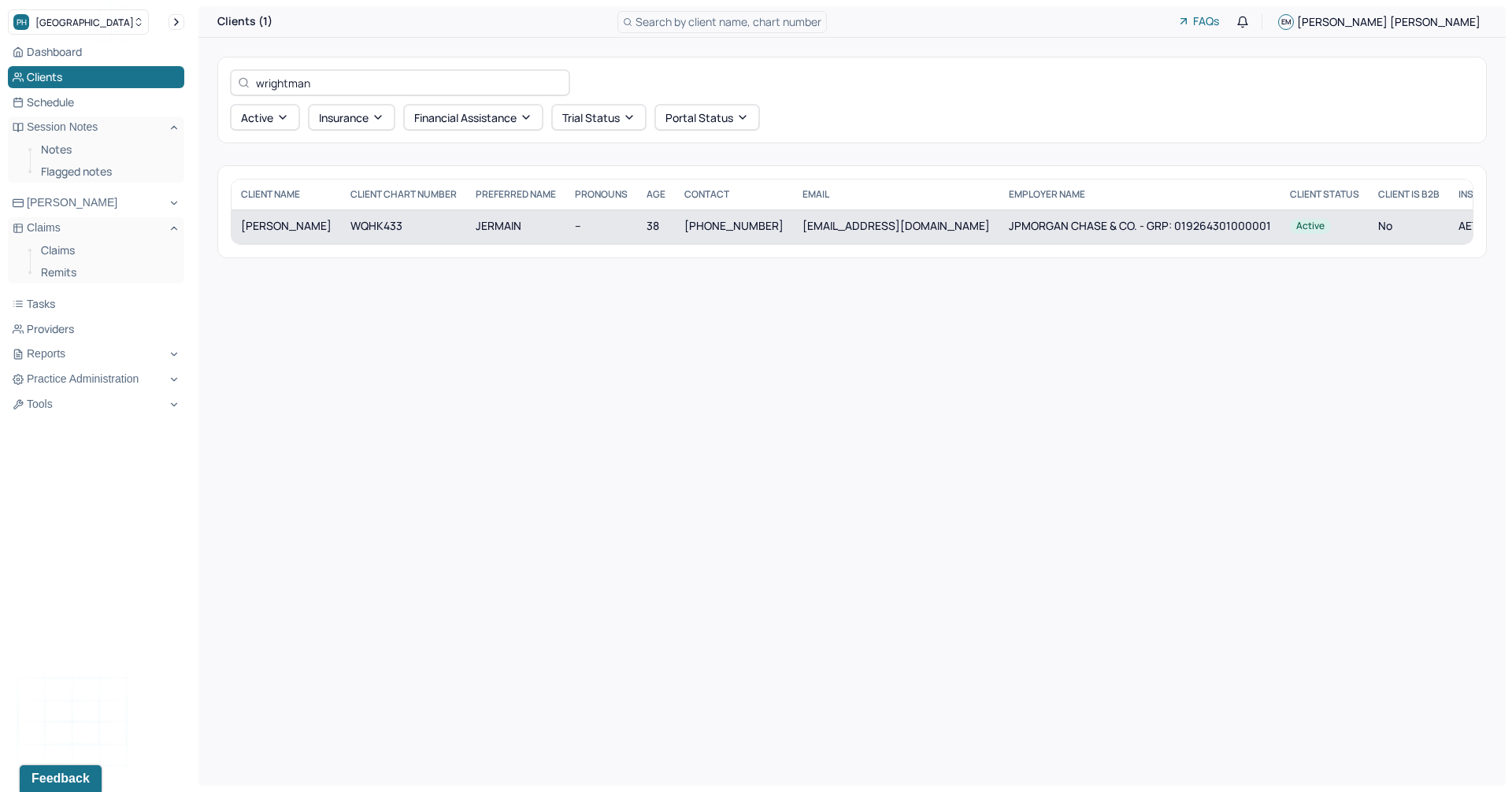 type on "wrightman" 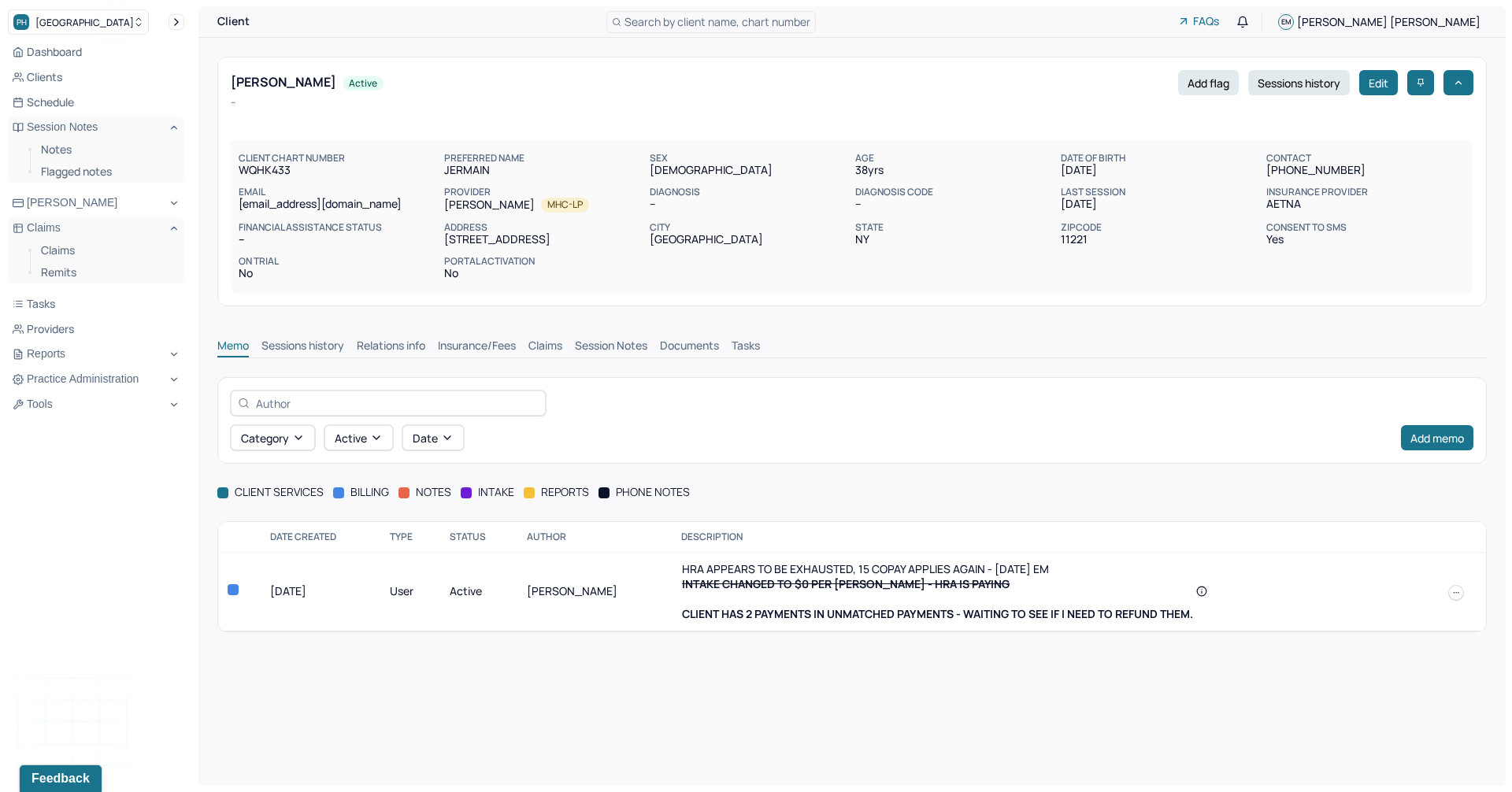 click on "Session Notes" at bounding box center (611, 347) 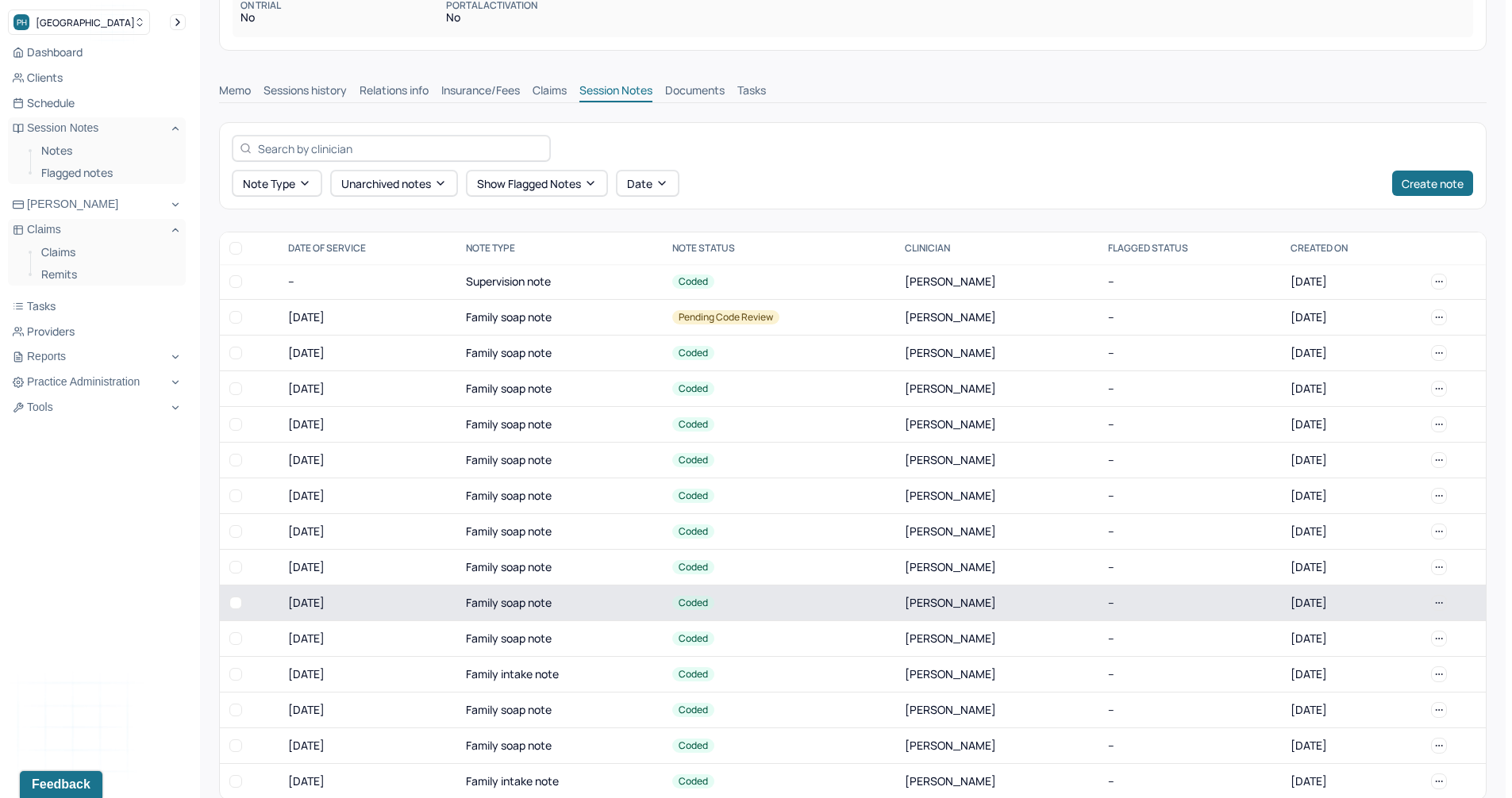 scroll, scrollTop: 286, scrollLeft: 0, axis: vertical 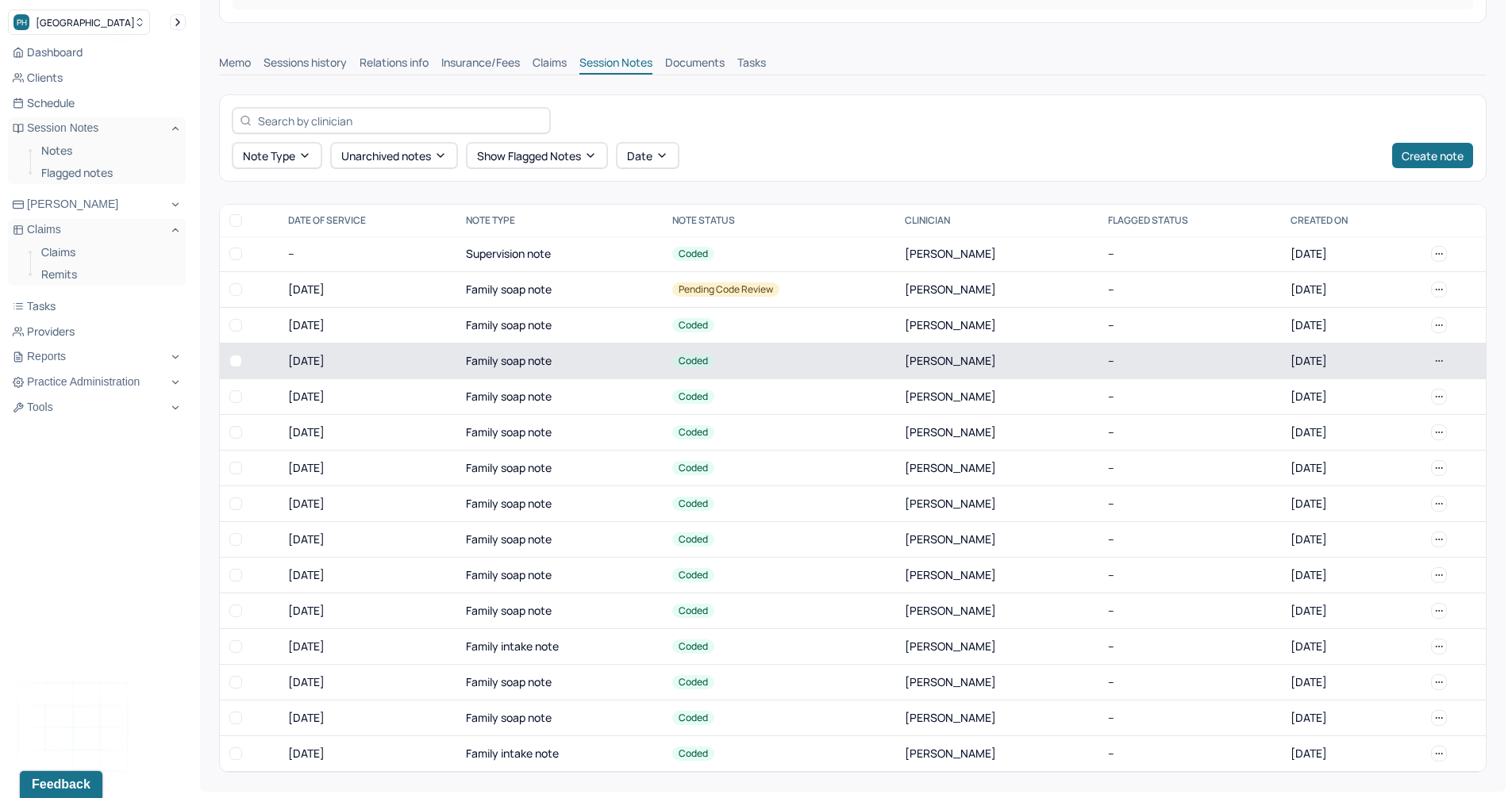 click on "Family soap note" at bounding box center (560, 361) 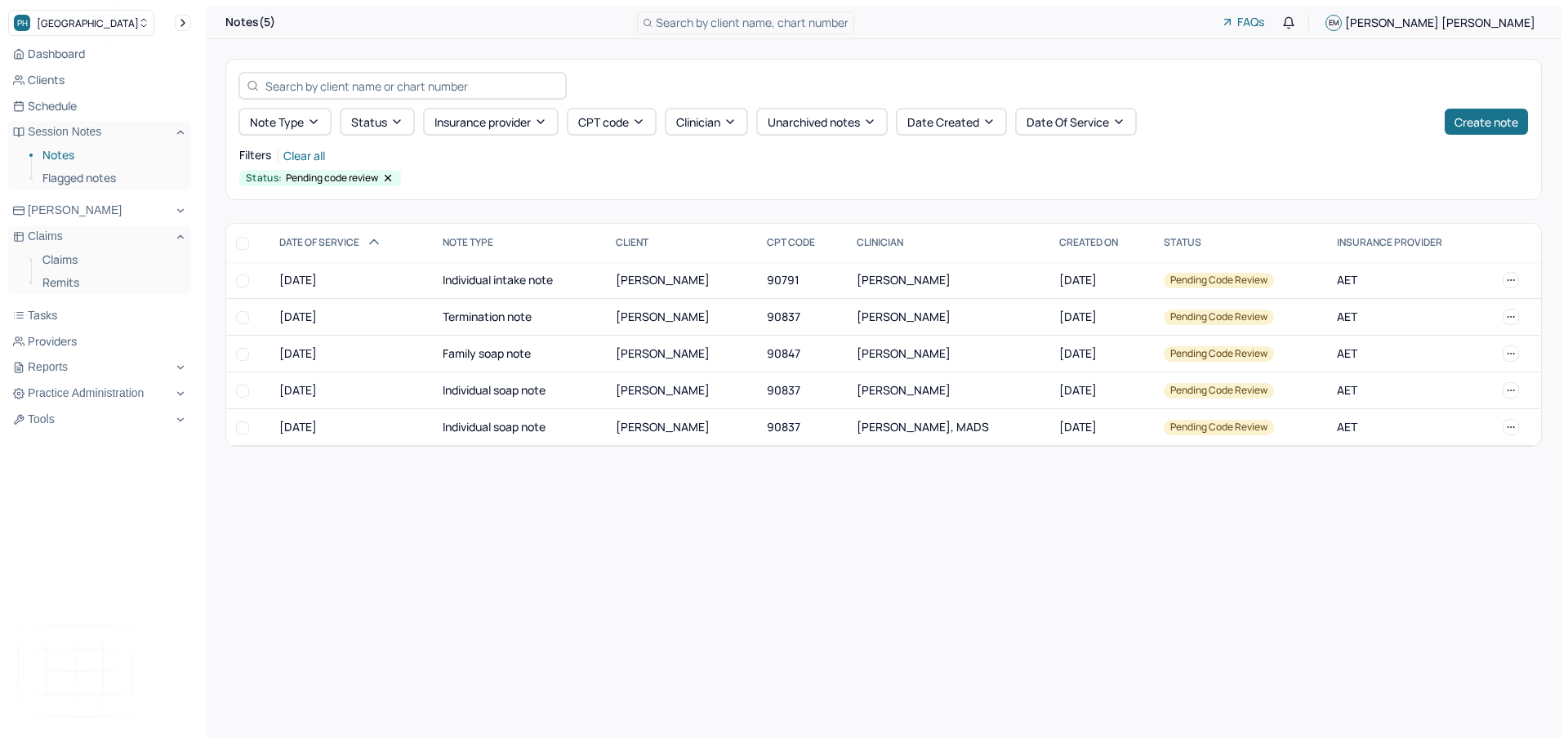 scroll, scrollTop: 0, scrollLeft: 0, axis: both 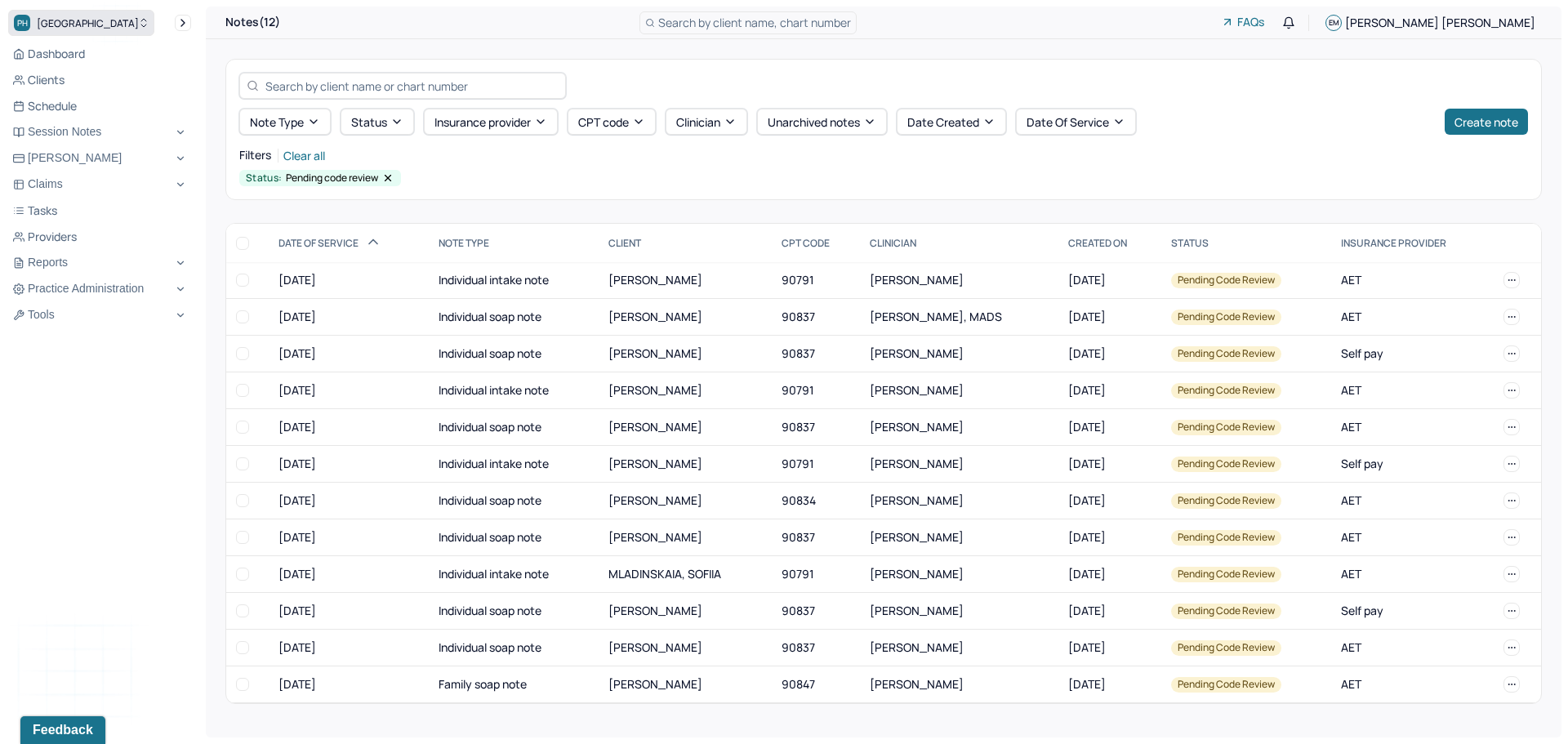 click on "[GEOGRAPHIC_DATA]" at bounding box center (81, 23) 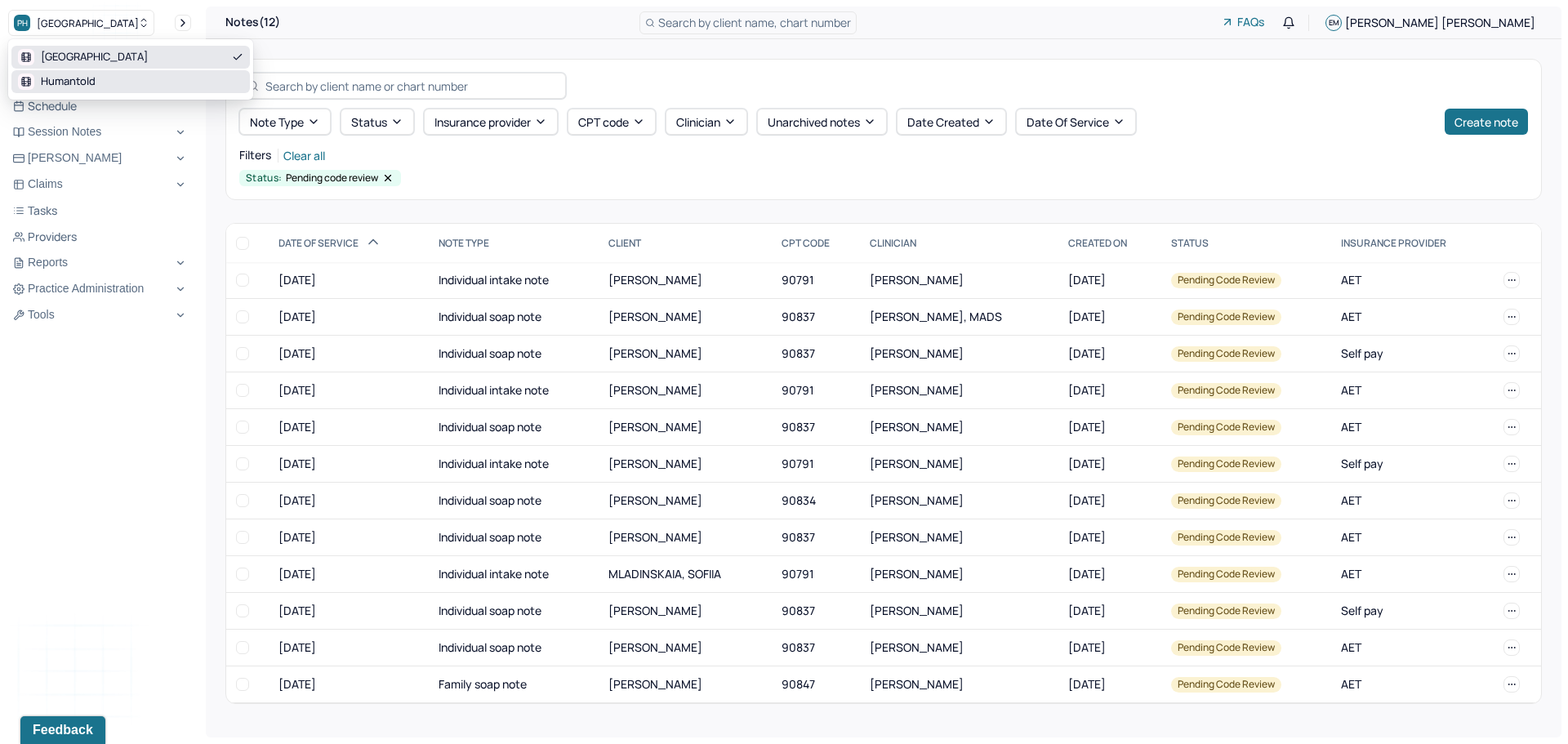 click on "Humantold" at bounding box center [131, 82] 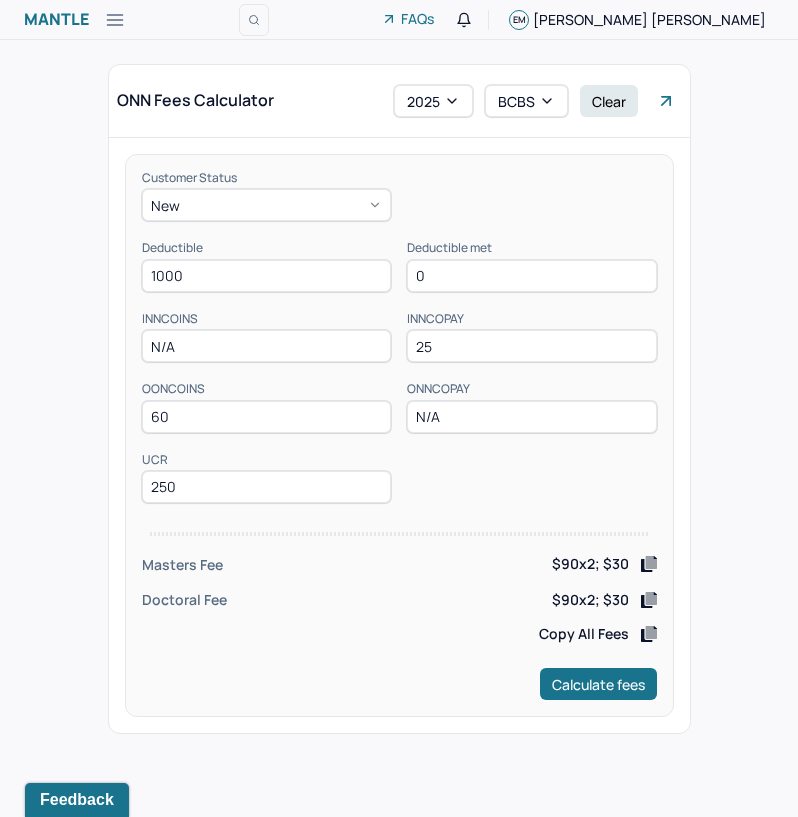 scroll, scrollTop: 0, scrollLeft: 0, axis: both 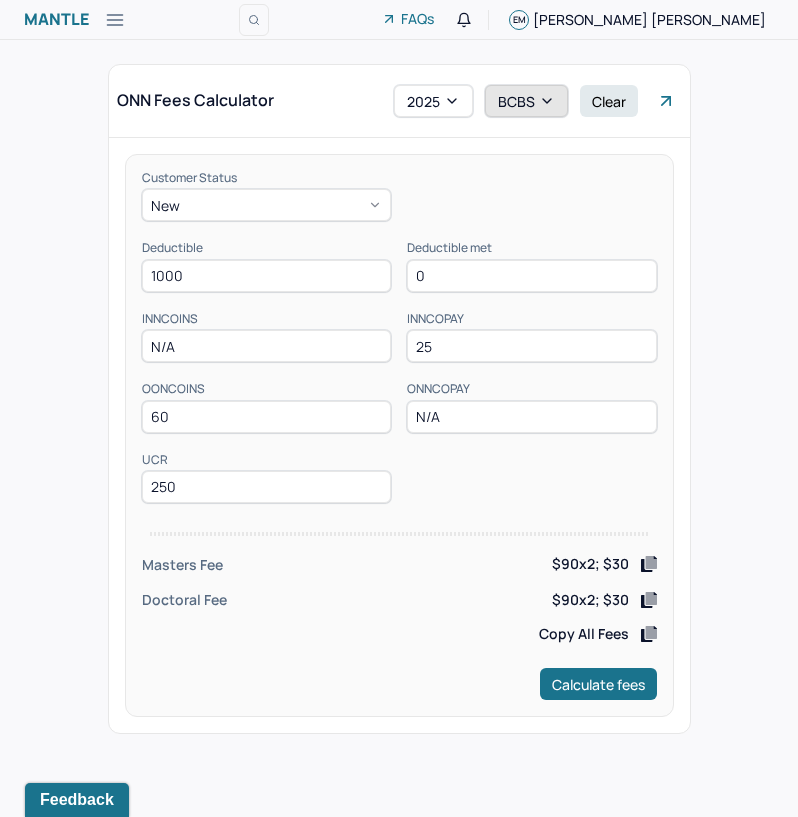 click on "BCBS" at bounding box center (526, 101) 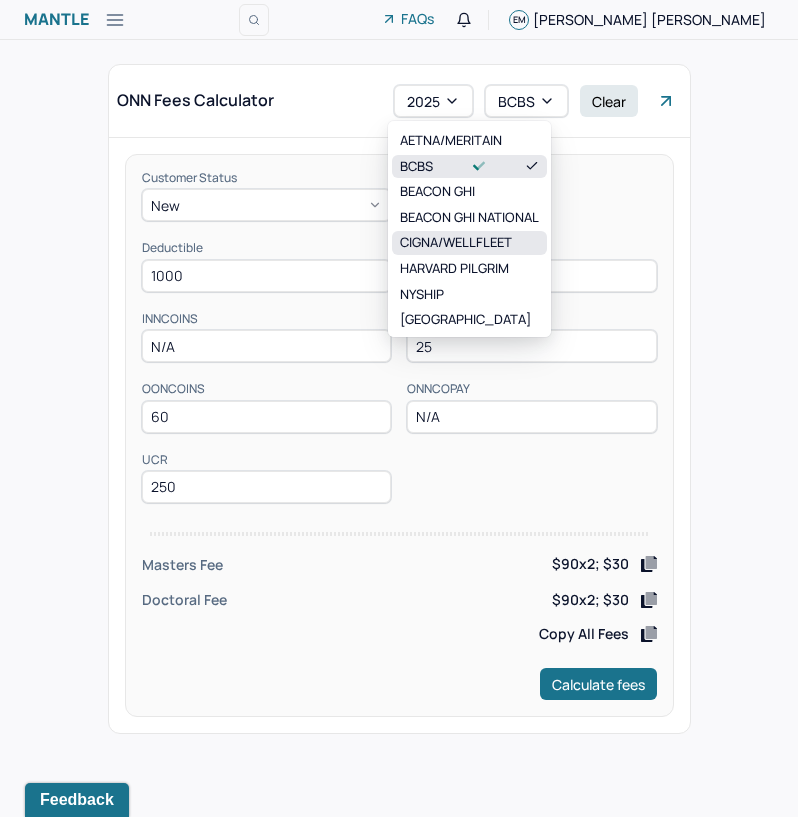 click on "CIGNA/WELLFLEET" at bounding box center [469, 243] 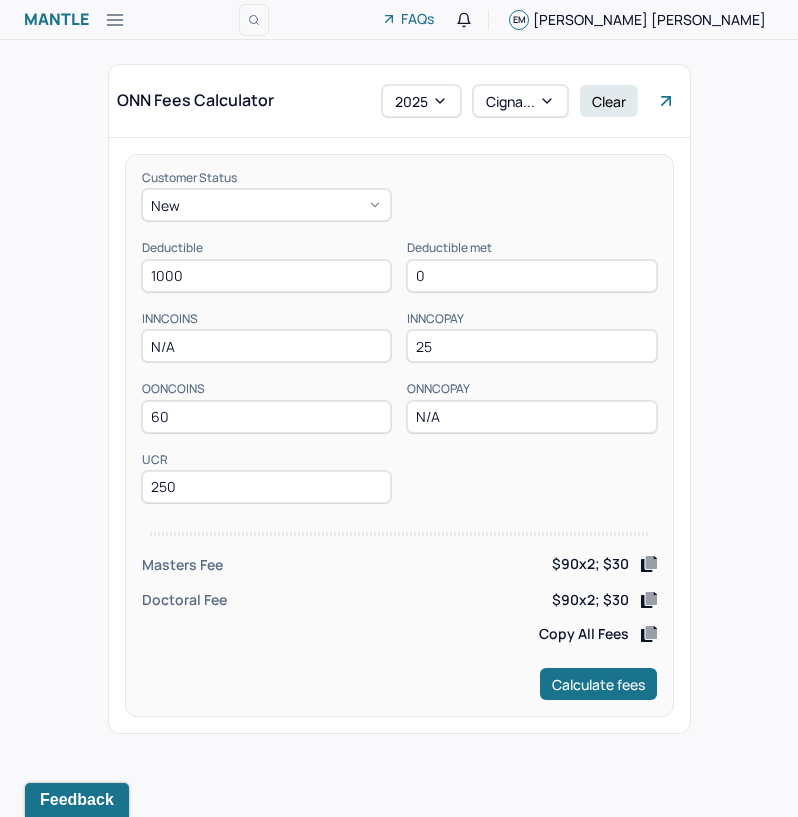 drag, startPoint x: 200, startPoint y: 281, endPoint x: 82, endPoint y: 285, distance: 118.06778 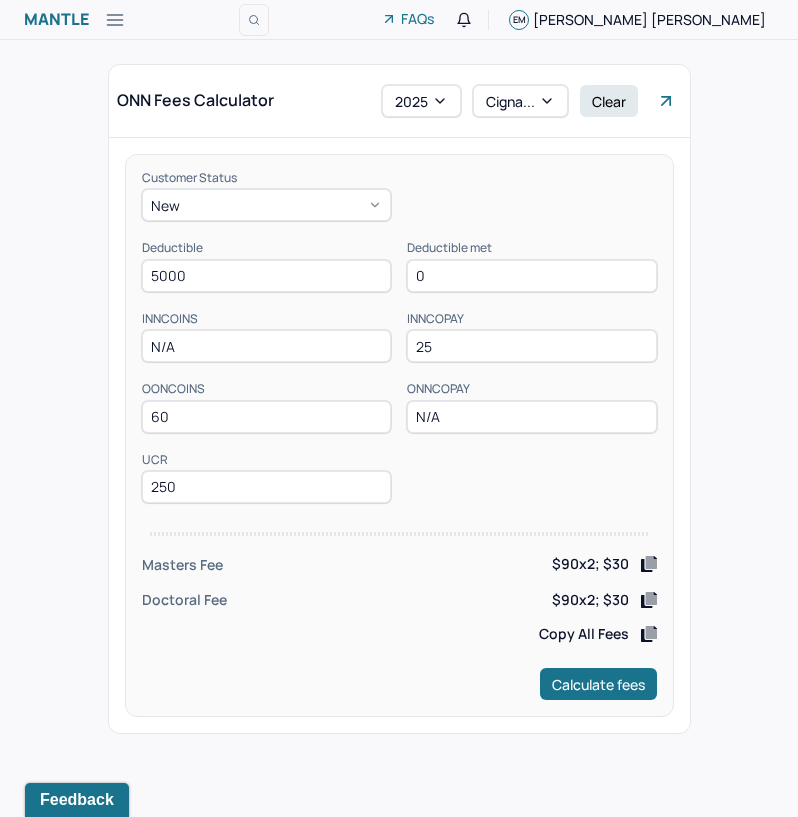 type on "5000" 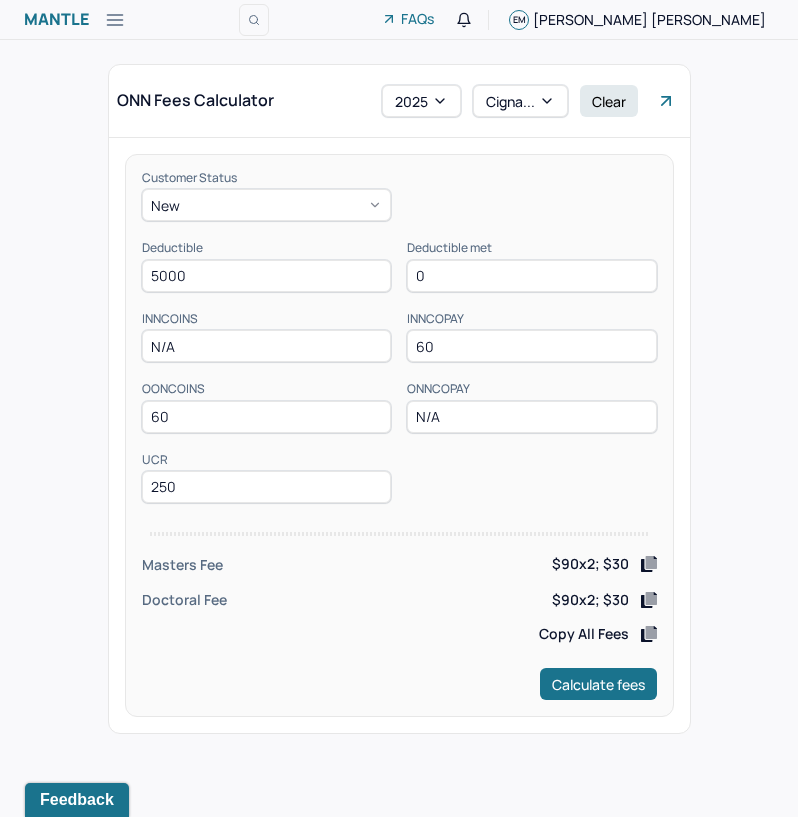 type on "60" 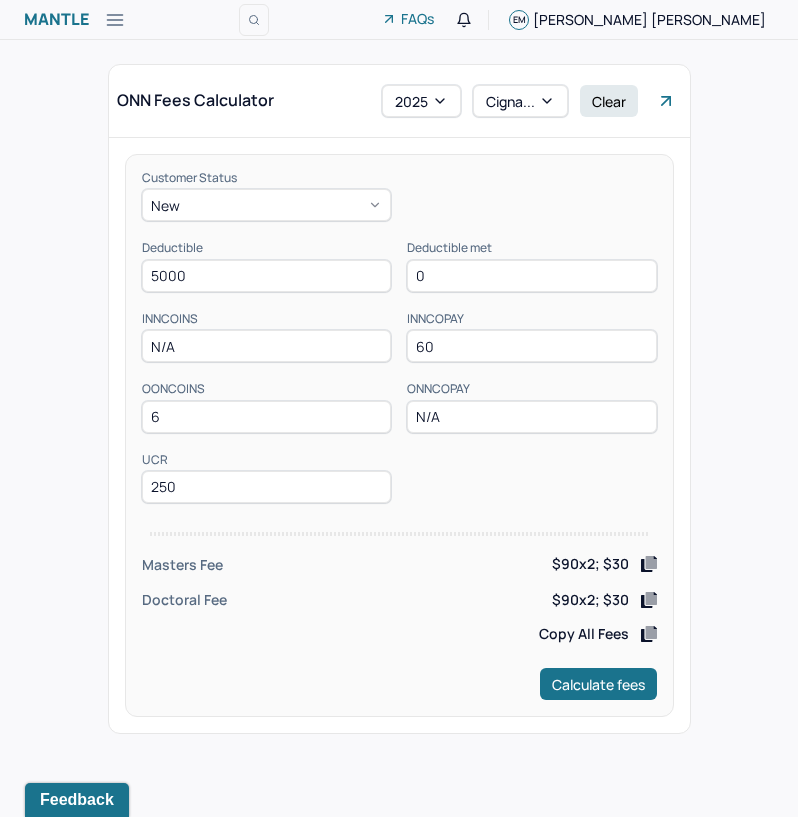 type on "60" 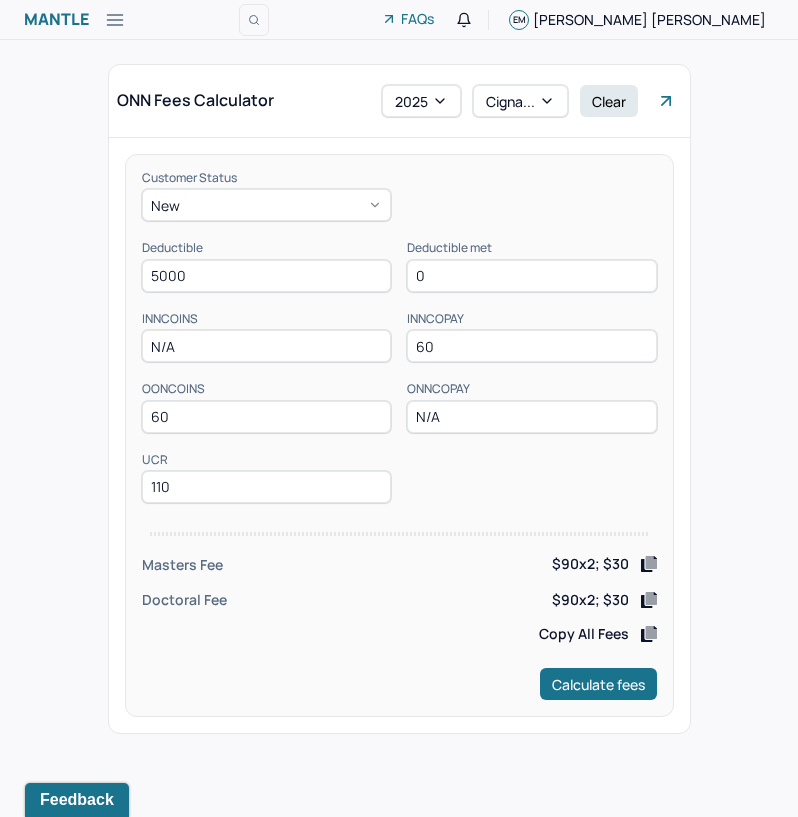 type on "110" 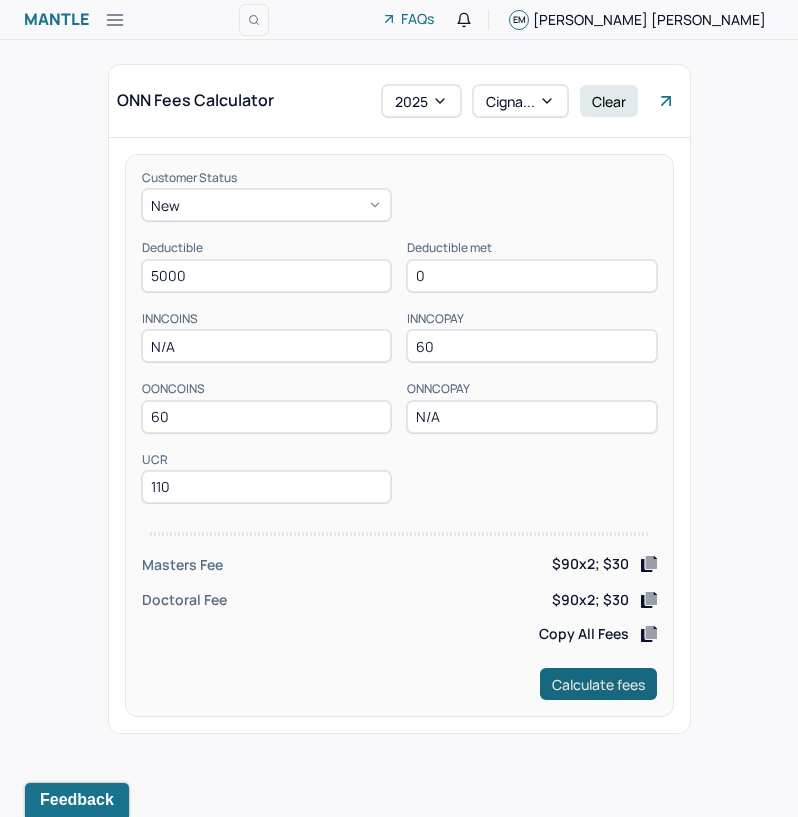 click on "Calculate fees" at bounding box center (598, 684) 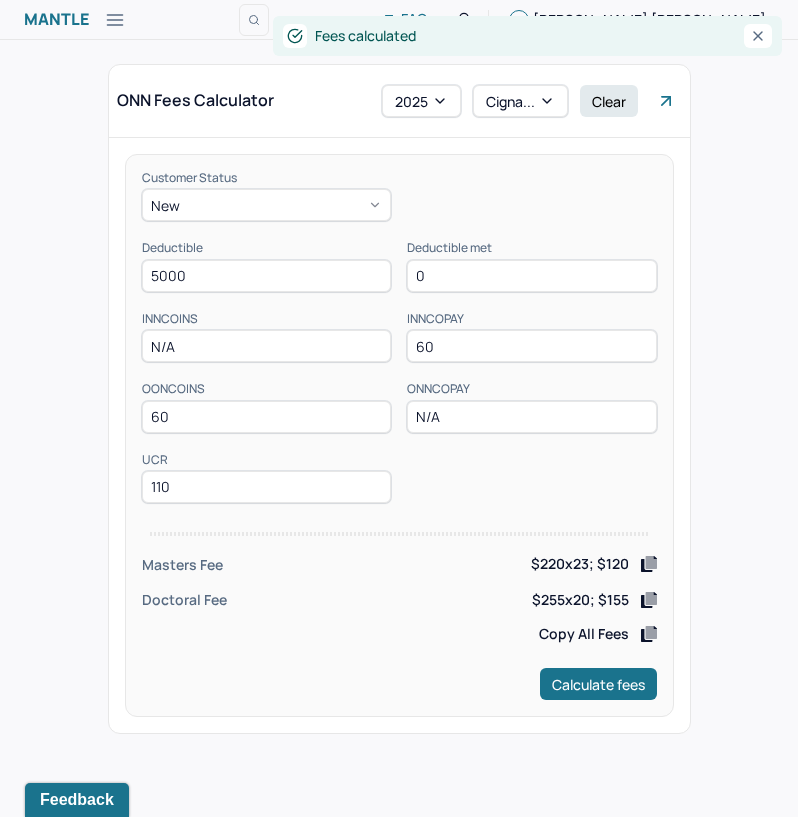 click 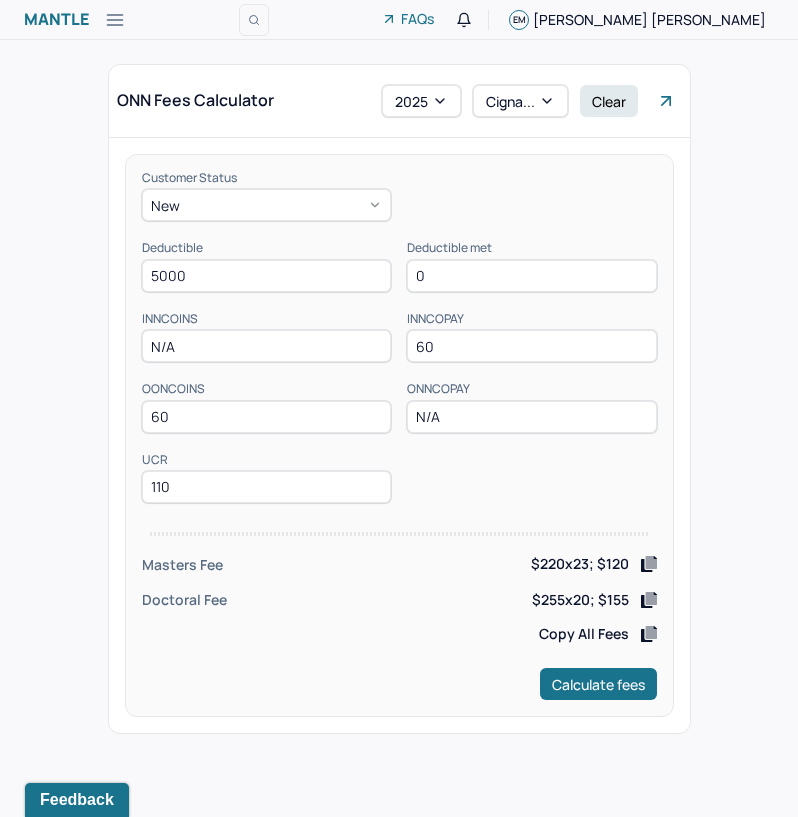 click 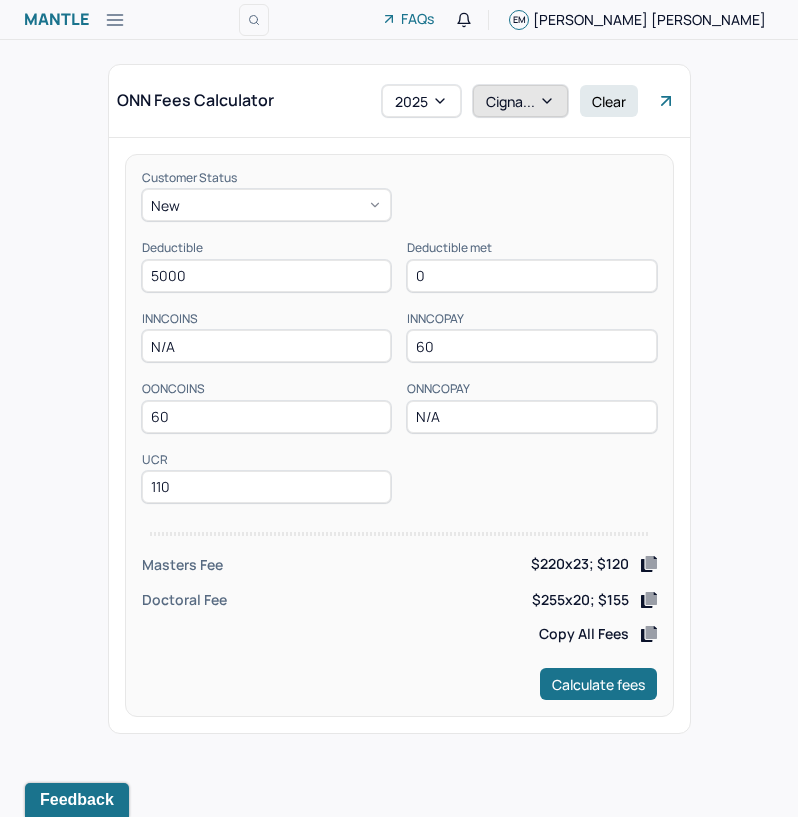 click on "Cigna..." at bounding box center (520, 101) 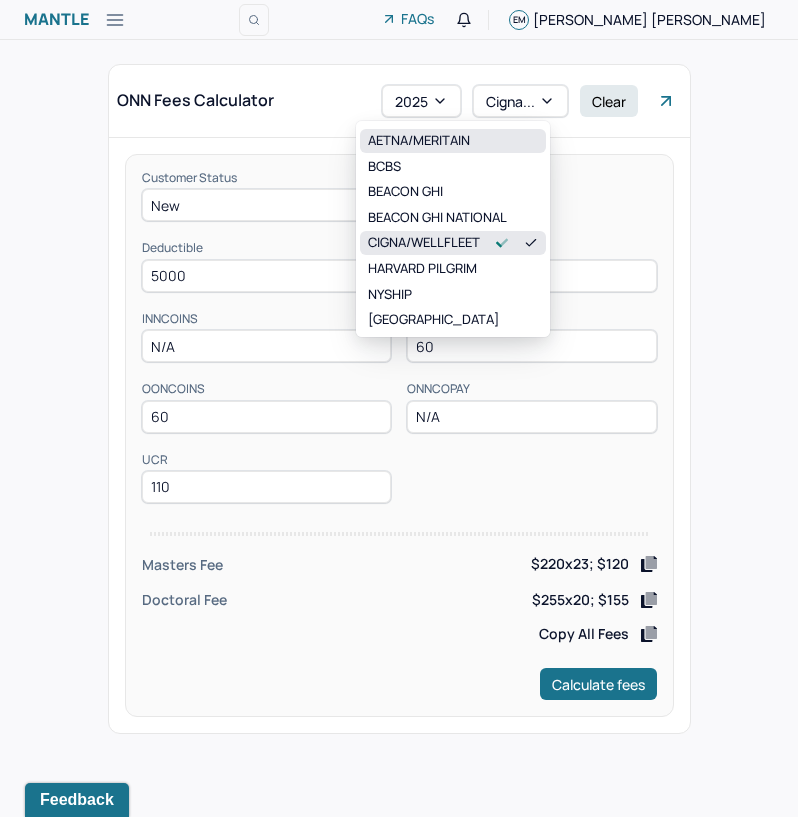 click on "AETNA/MERITAIN" at bounding box center [453, 141] 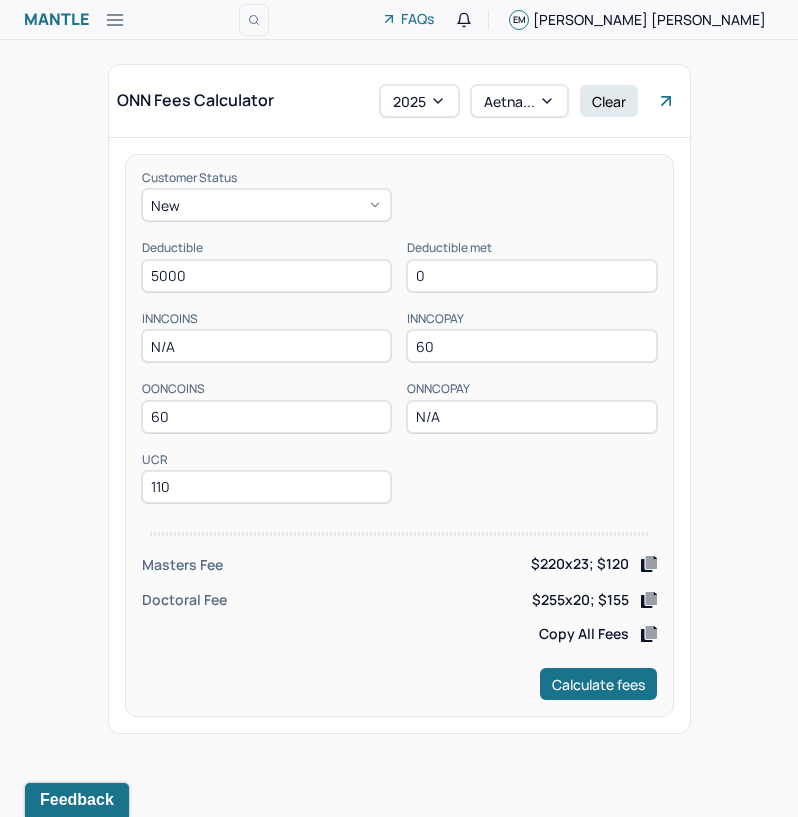 drag, startPoint x: 185, startPoint y: 276, endPoint x: 95, endPoint y: 285, distance: 90.44888 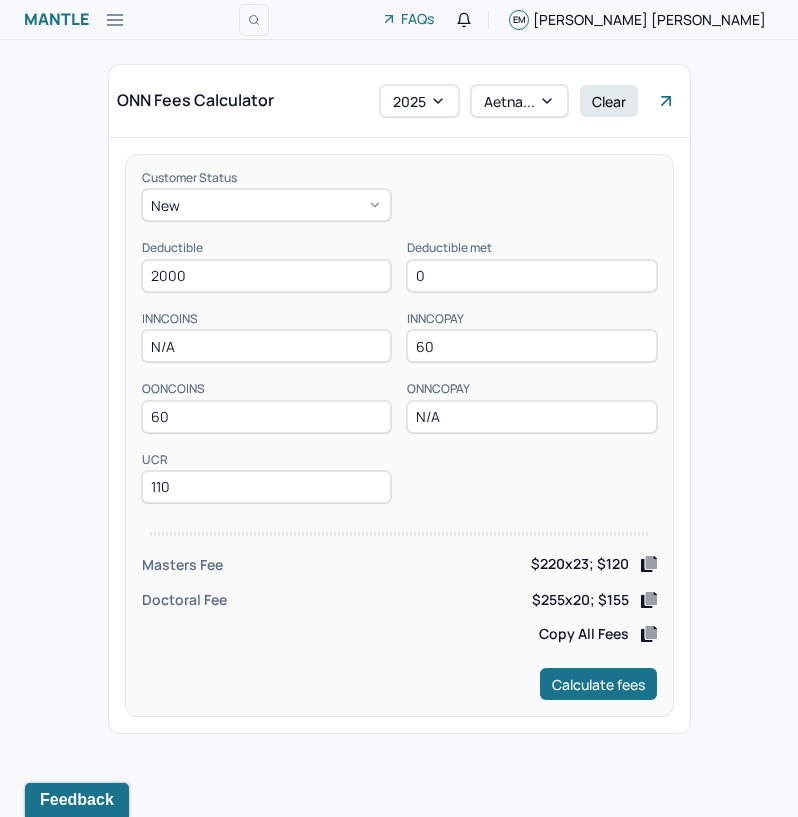 type on "2000" 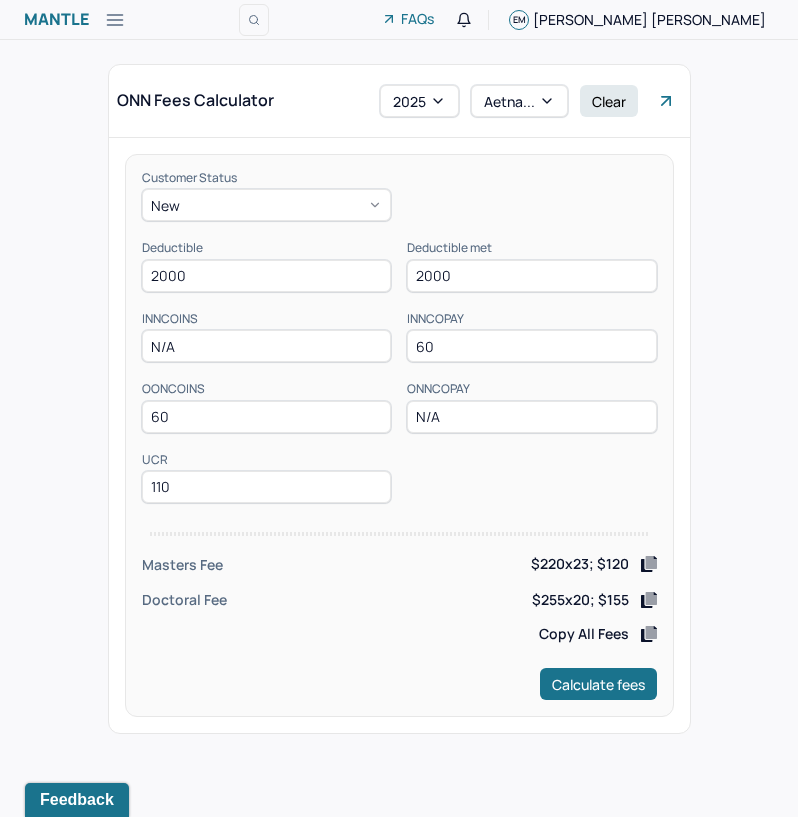 type on "2000" 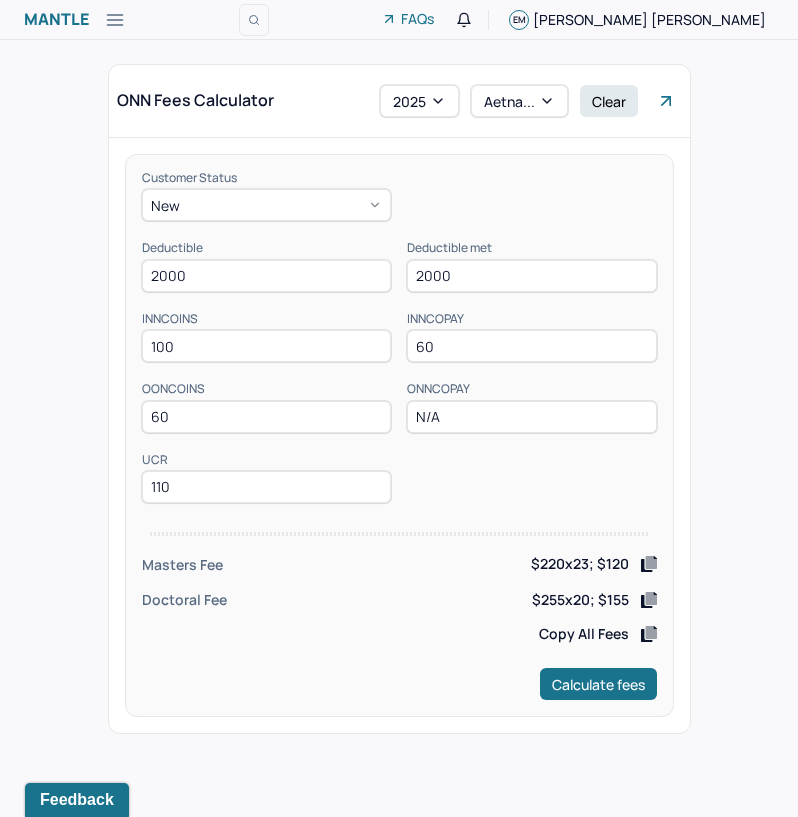 type on "100" 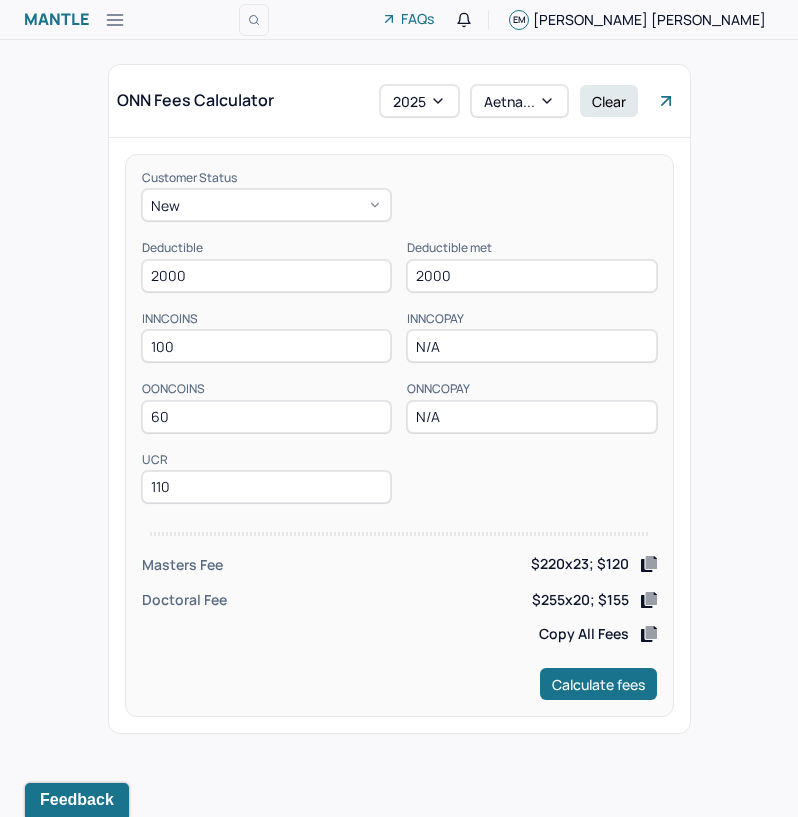type on "N/A" 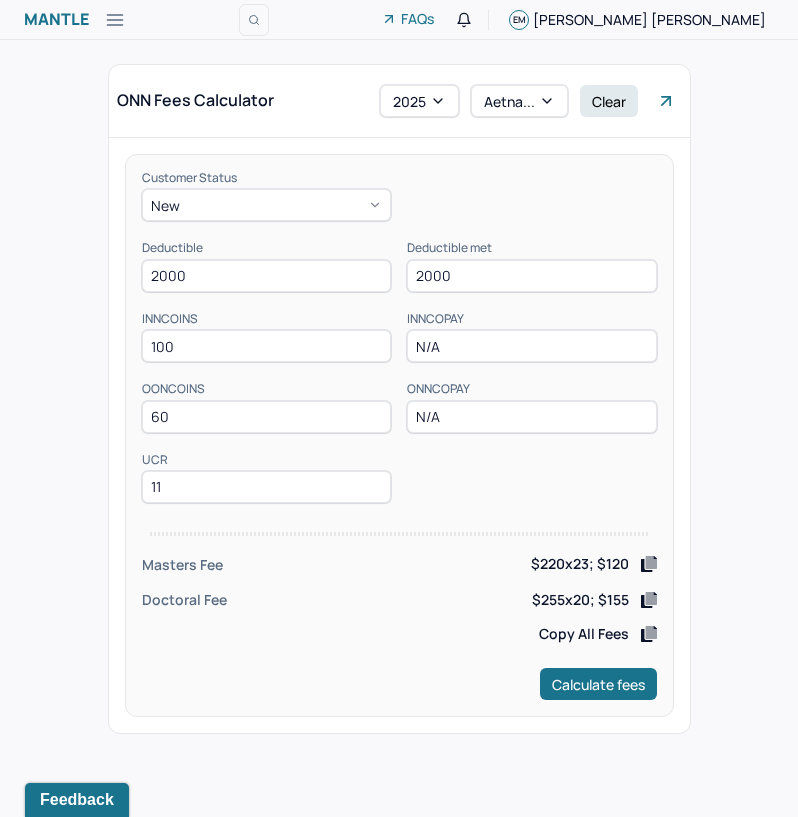 type on "110" 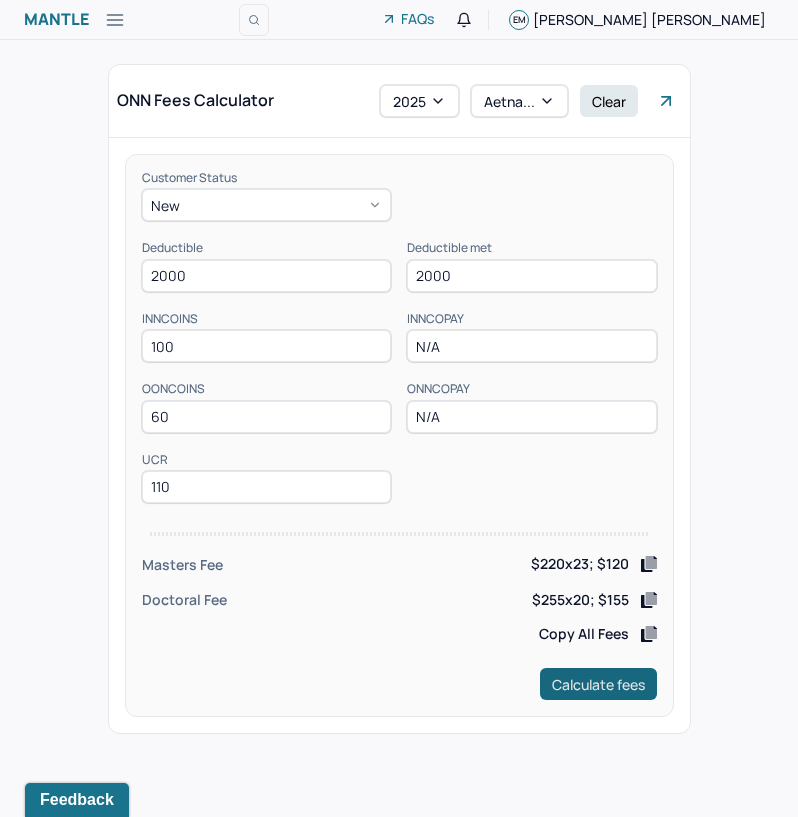 click on "Calculate fees" at bounding box center [598, 684] 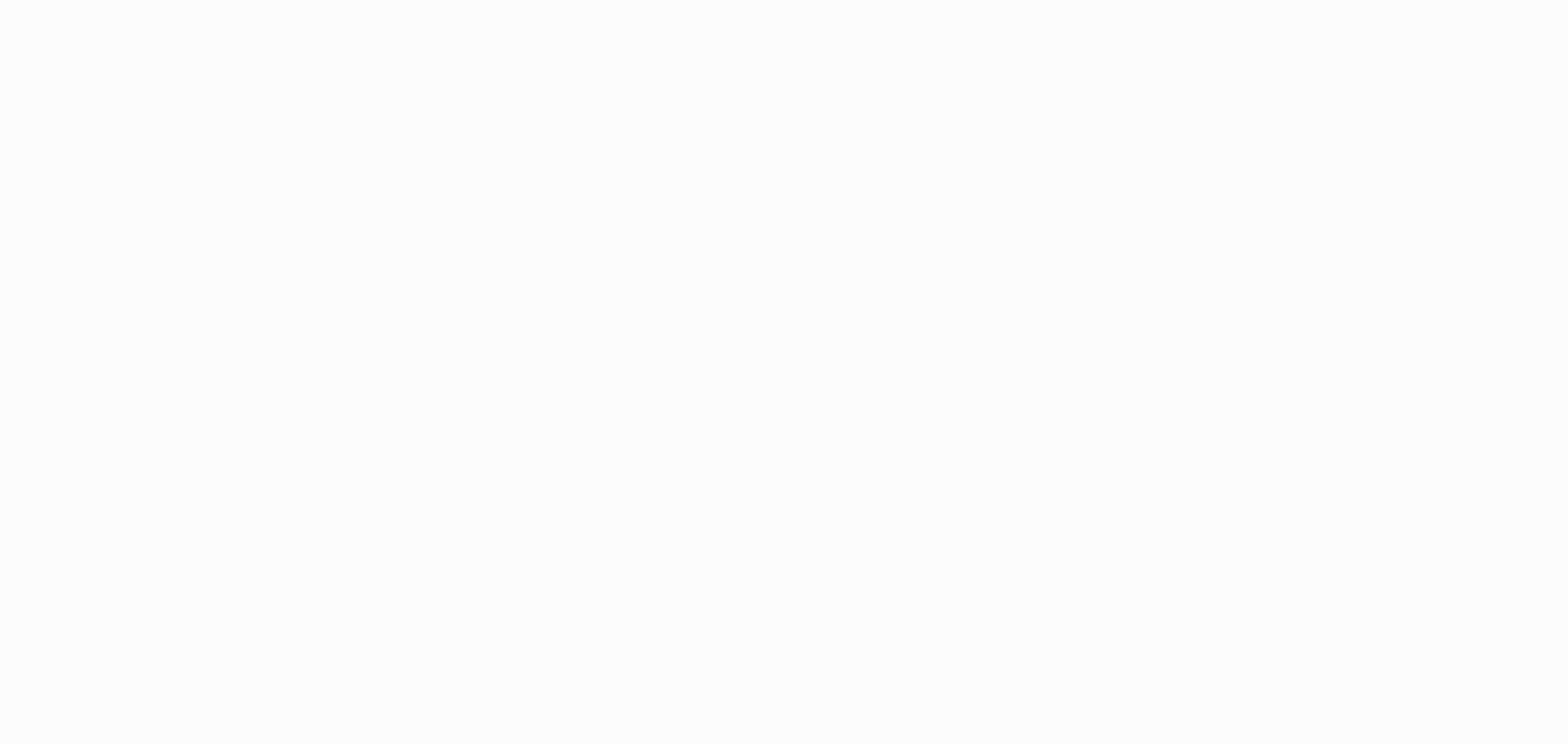 scroll, scrollTop: 0, scrollLeft: 0, axis: both 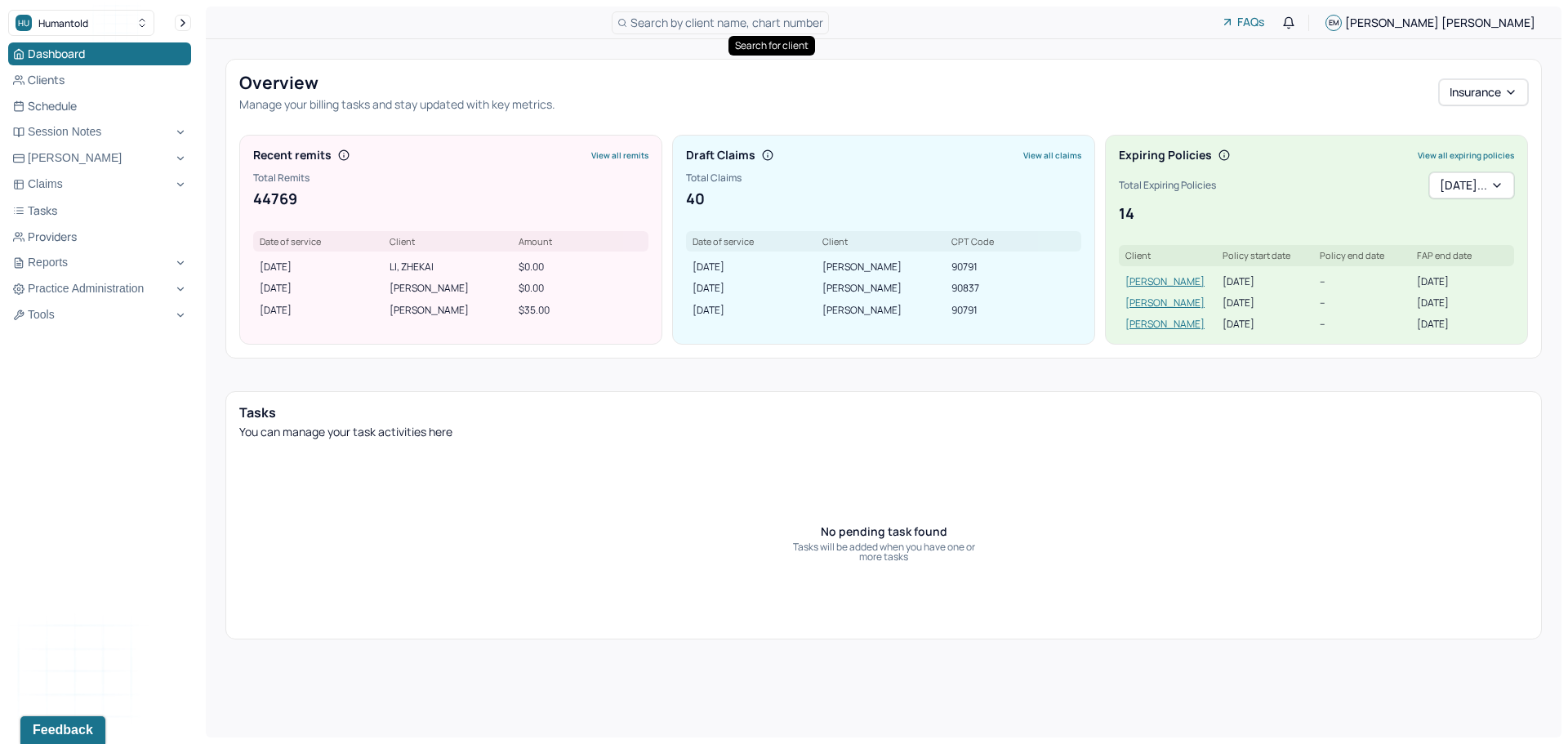 click on "Search by client name, chart number" at bounding box center (727, 22) 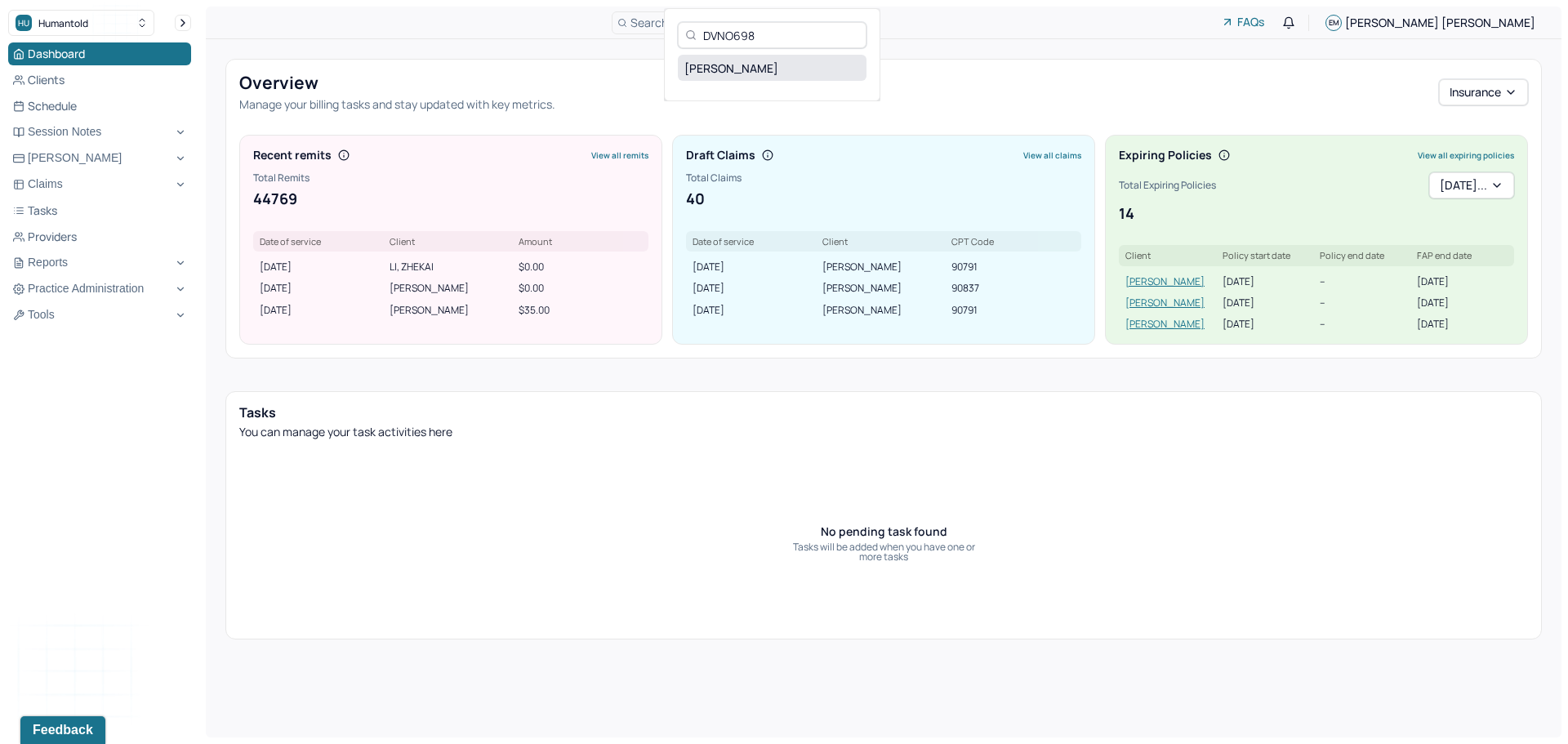 type on "DVNO698" 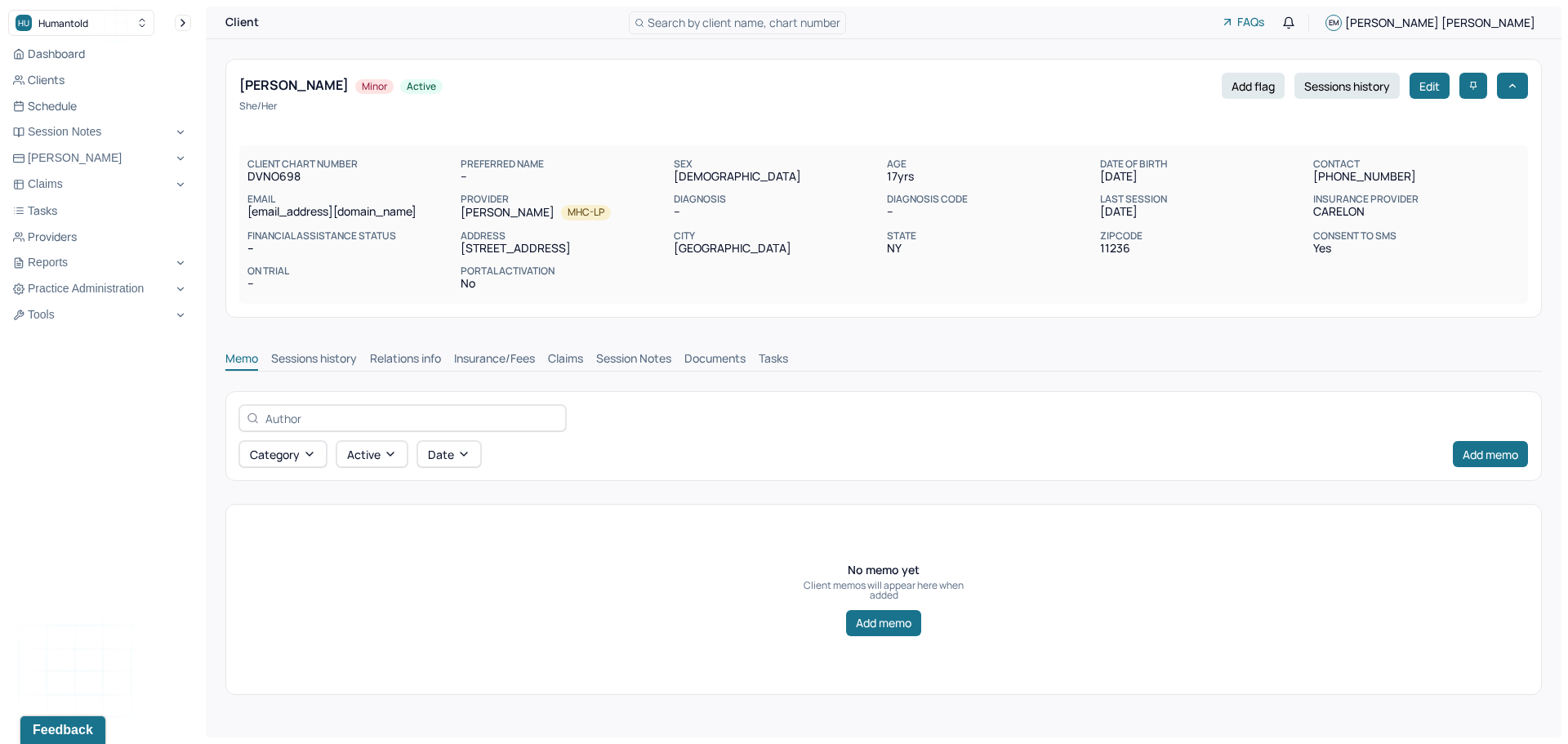 click on "Session Notes" at bounding box center [634, 360] 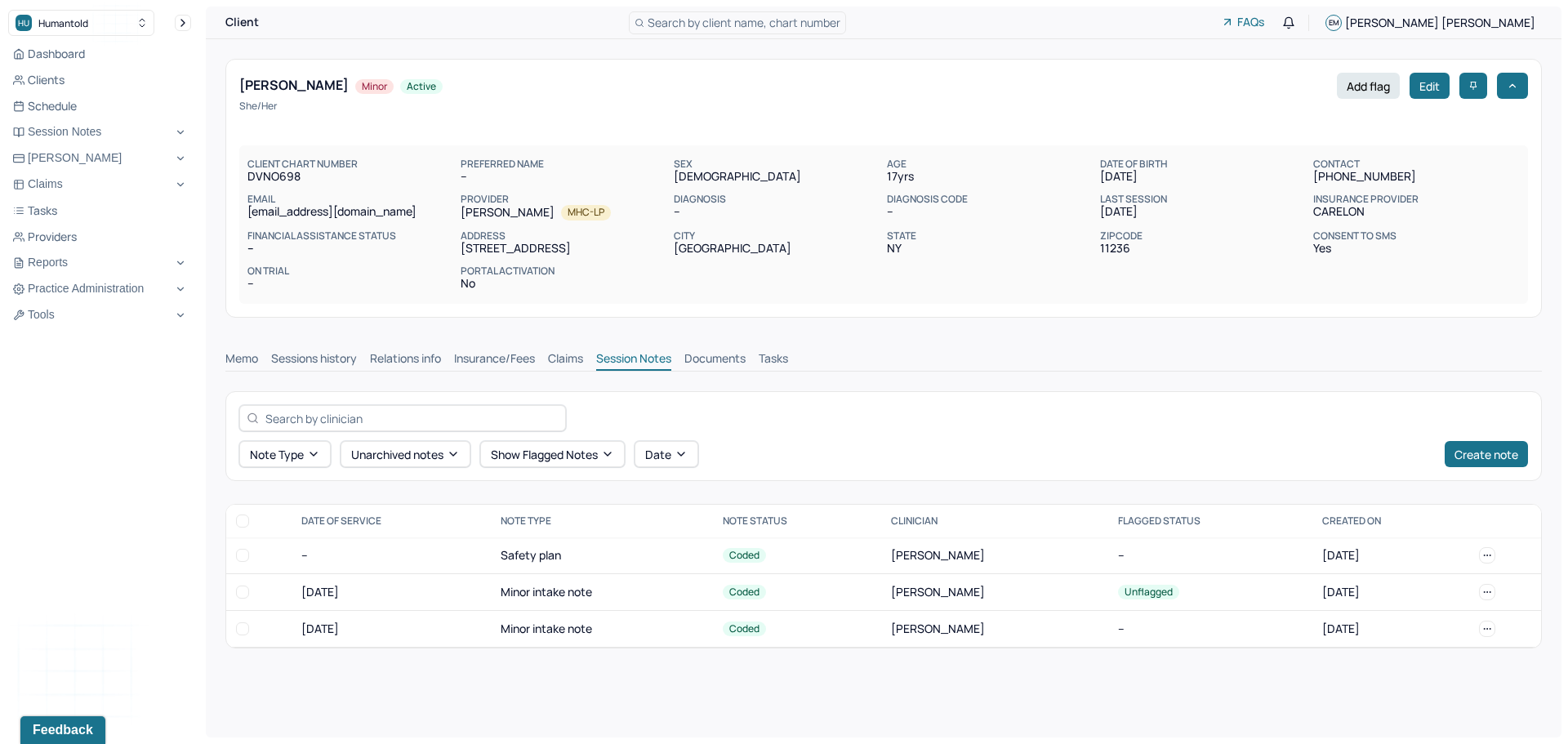 click on "07/15/2025" at bounding box center [391, 592] 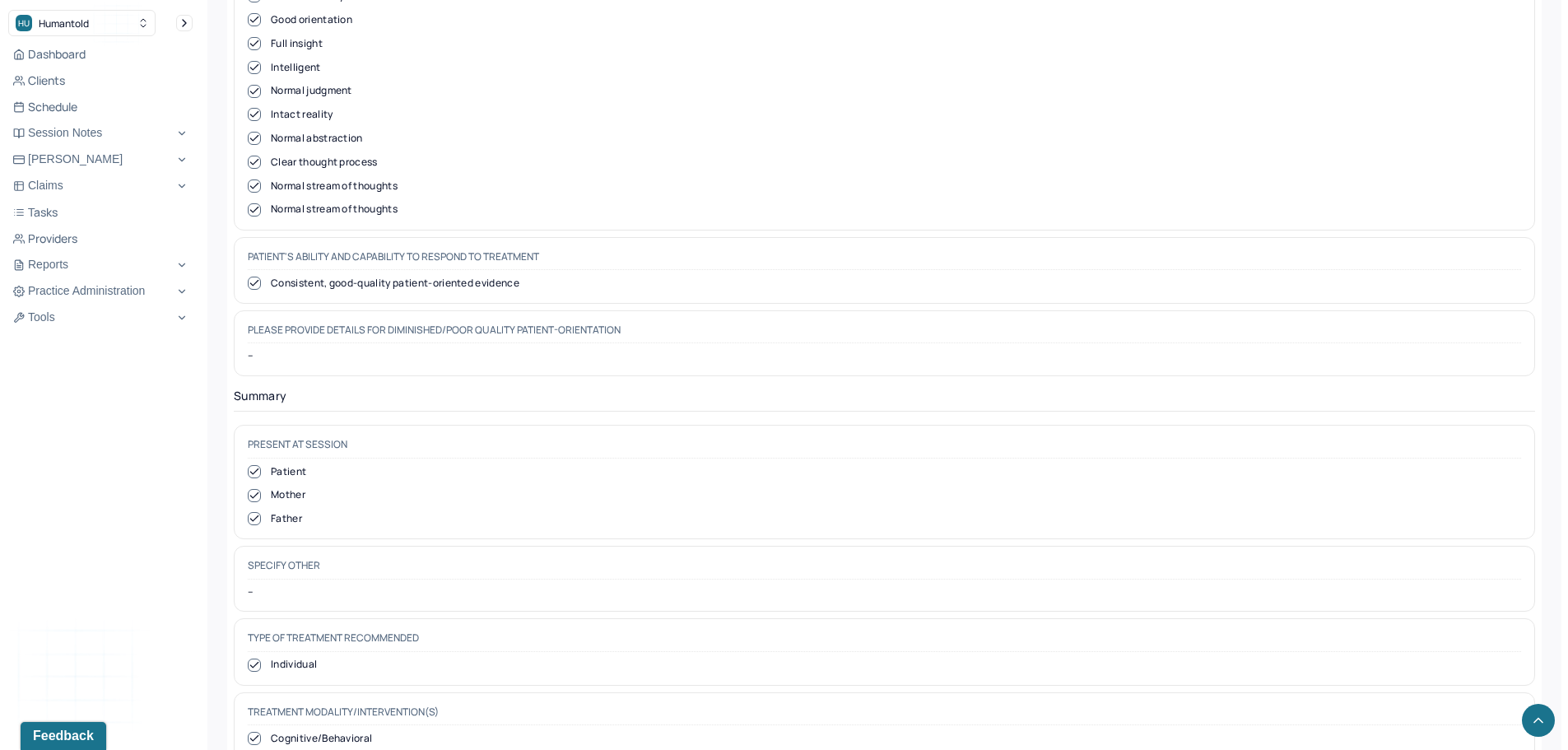 scroll, scrollTop: 6915, scrollLeft: 0, axis: vertical 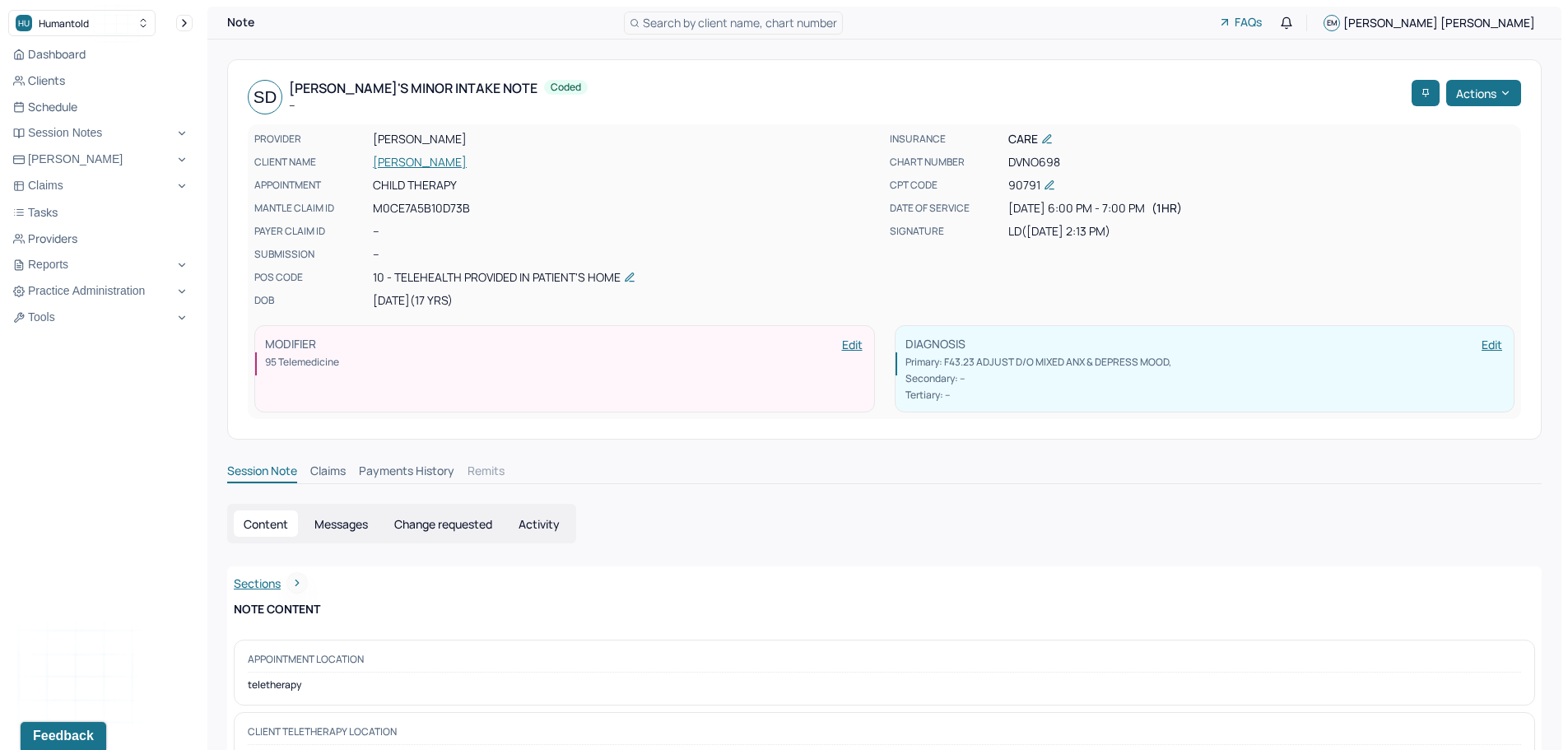 click on "DUDLEY, SARAI" at bounding box center (626, 162) 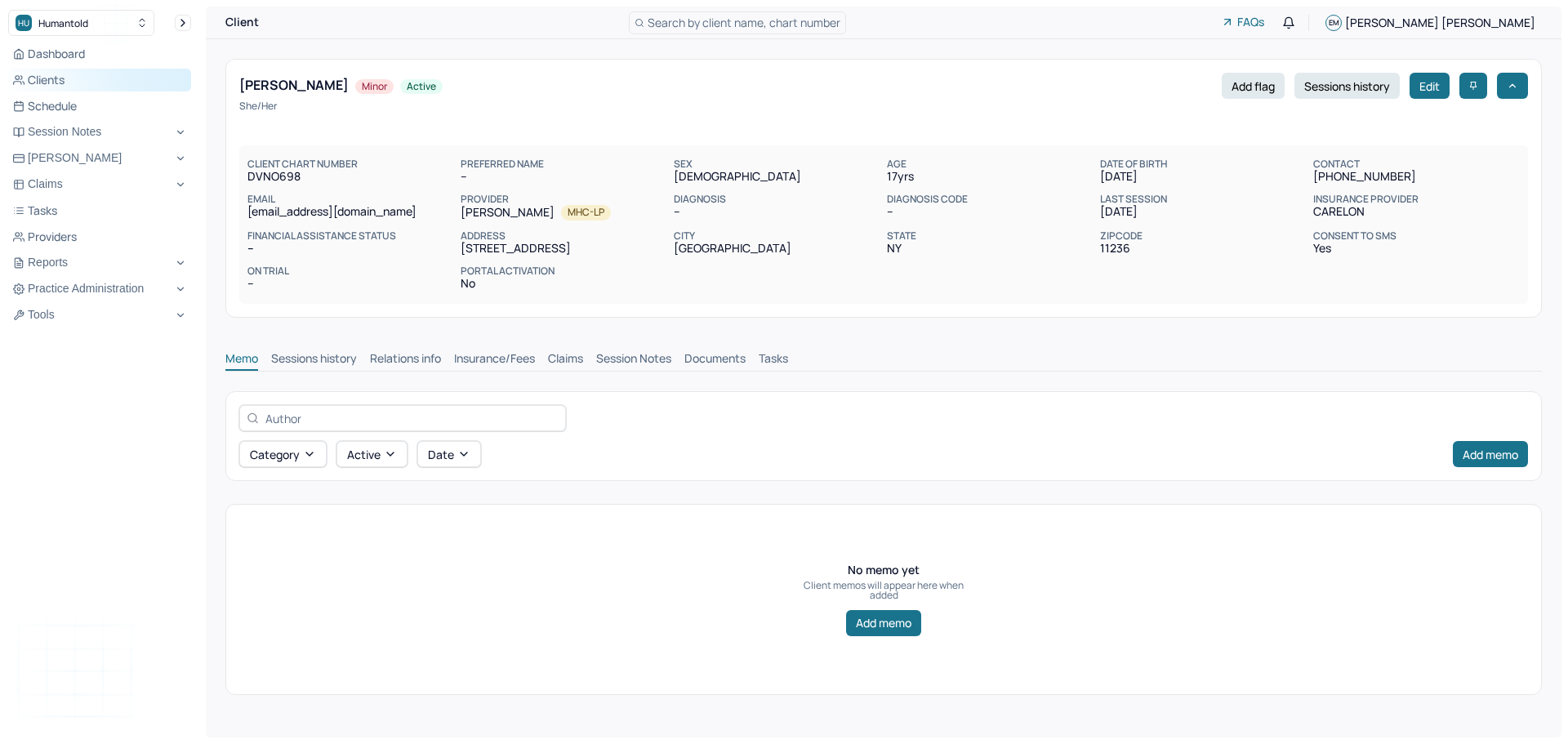 scroll, scrollTop: 0, scrollLeft: 0, axis: both 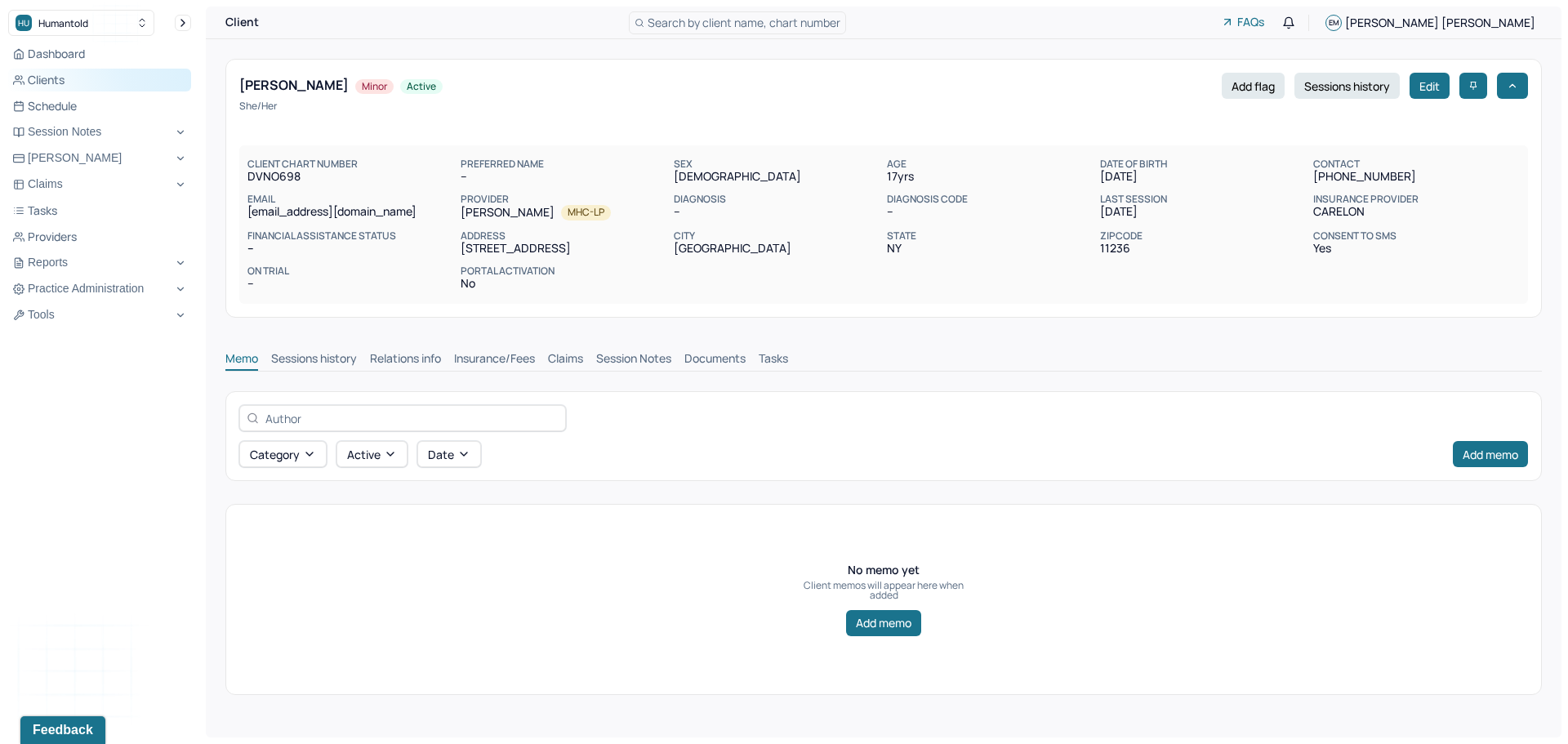 click on "Clients" at bounding box center [100, 80] 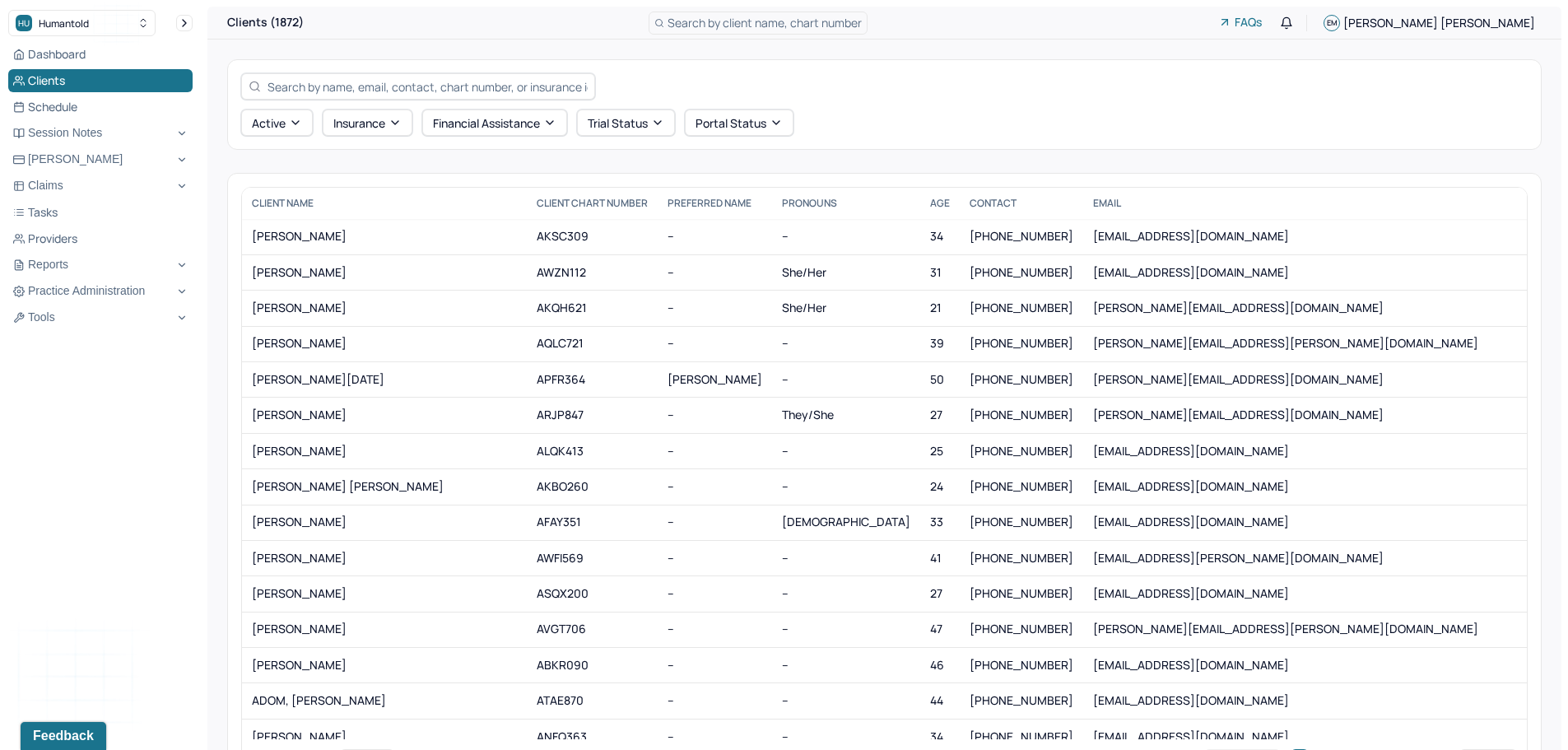 click at bounding box center [427, 86] 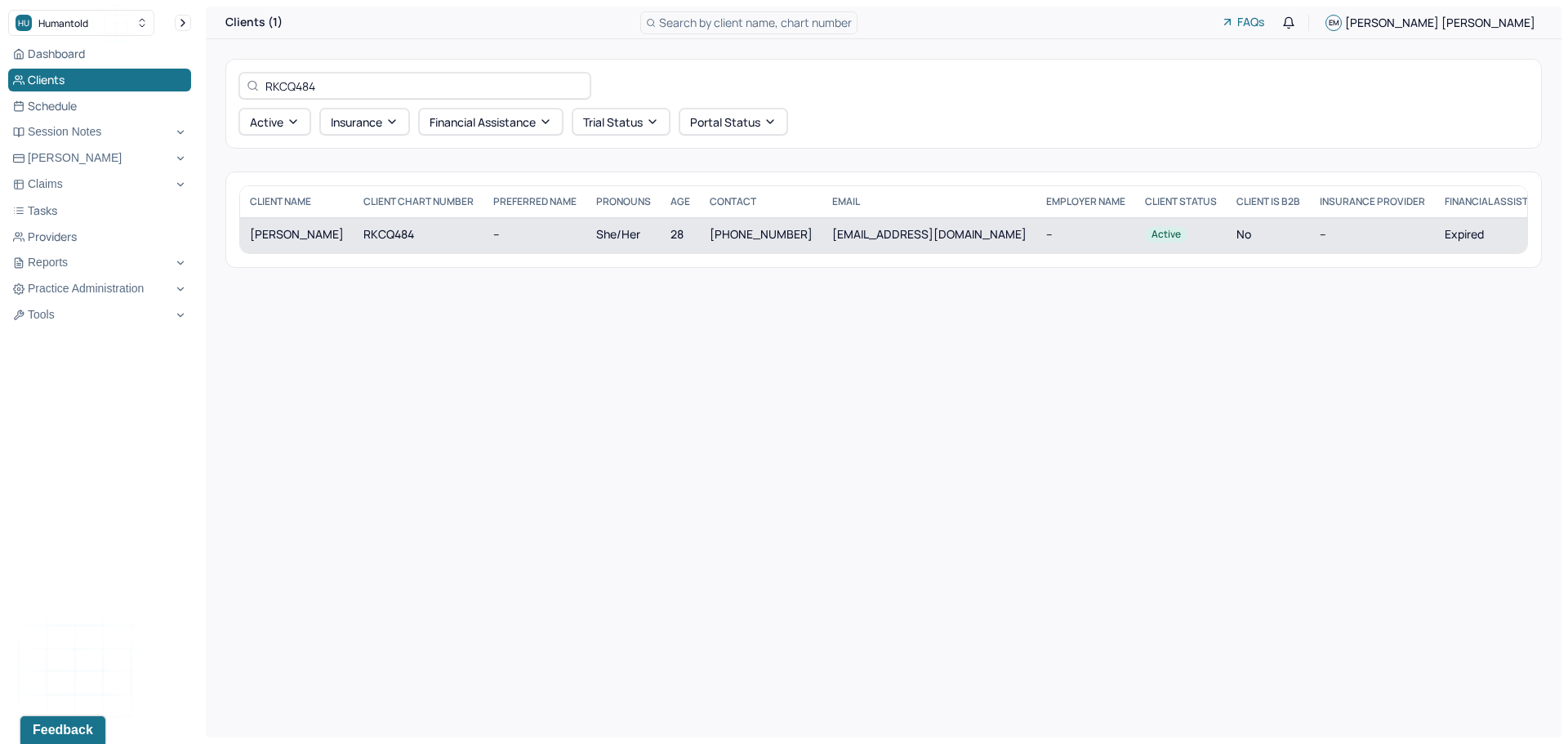 type on "RKCQ484" 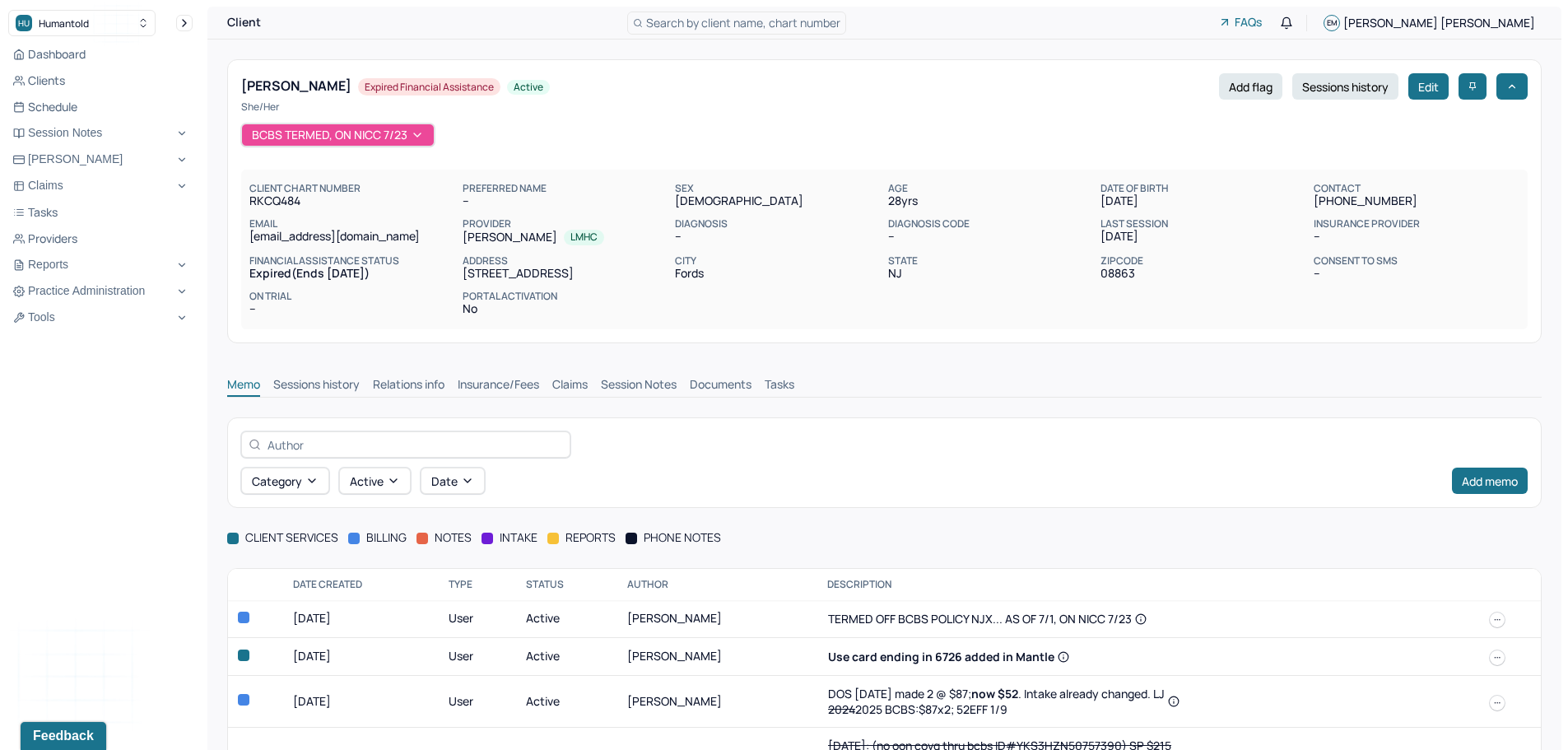 scroll, scrollTop: 72, scrollLeft: 0, axis: vertical 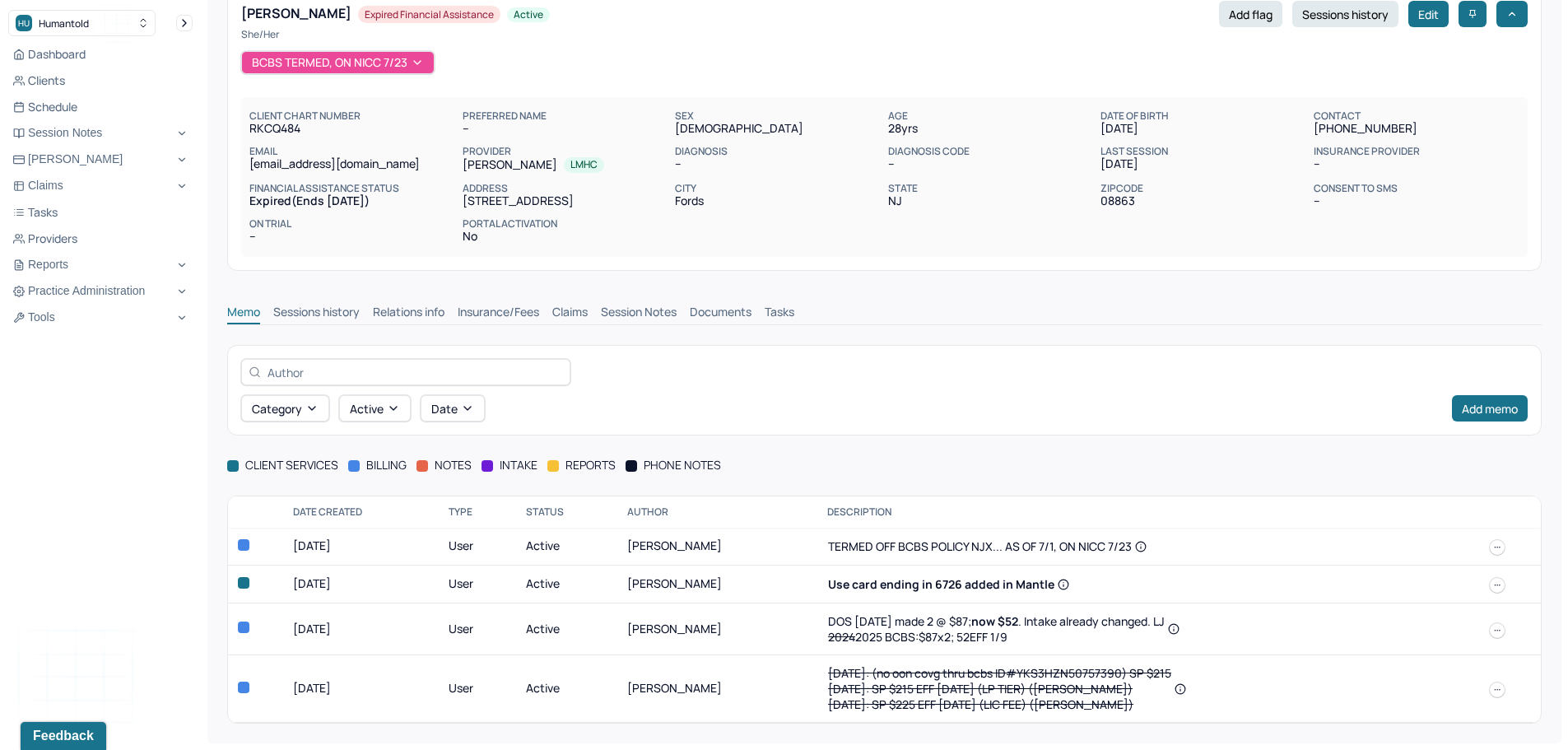 click on "Claims" at bounding box center [570, 314] 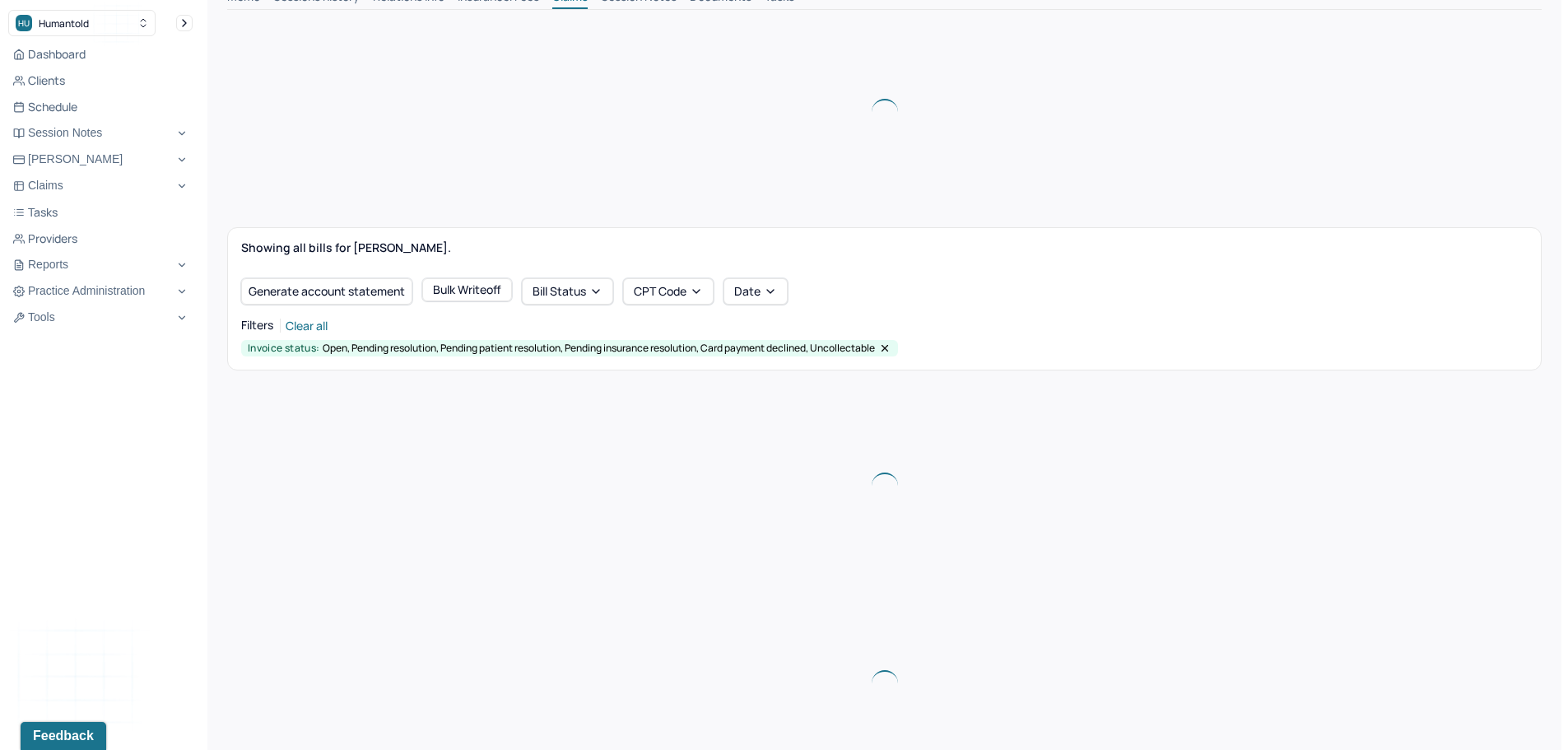 scroll, scrollTop: 402, scrollLeft: 0, axis: vertical 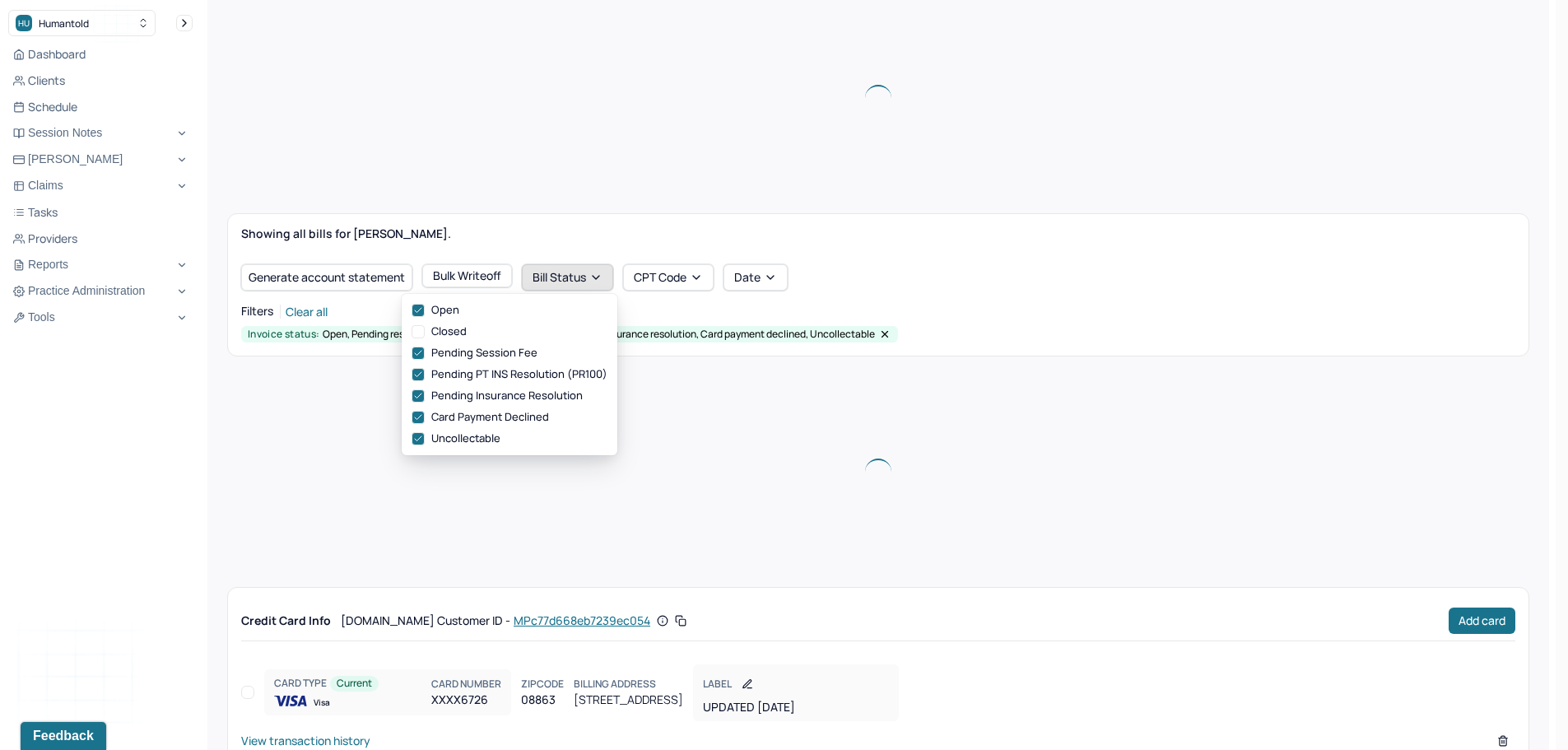 click on "Bill Status" at bounding box center [567, 277] 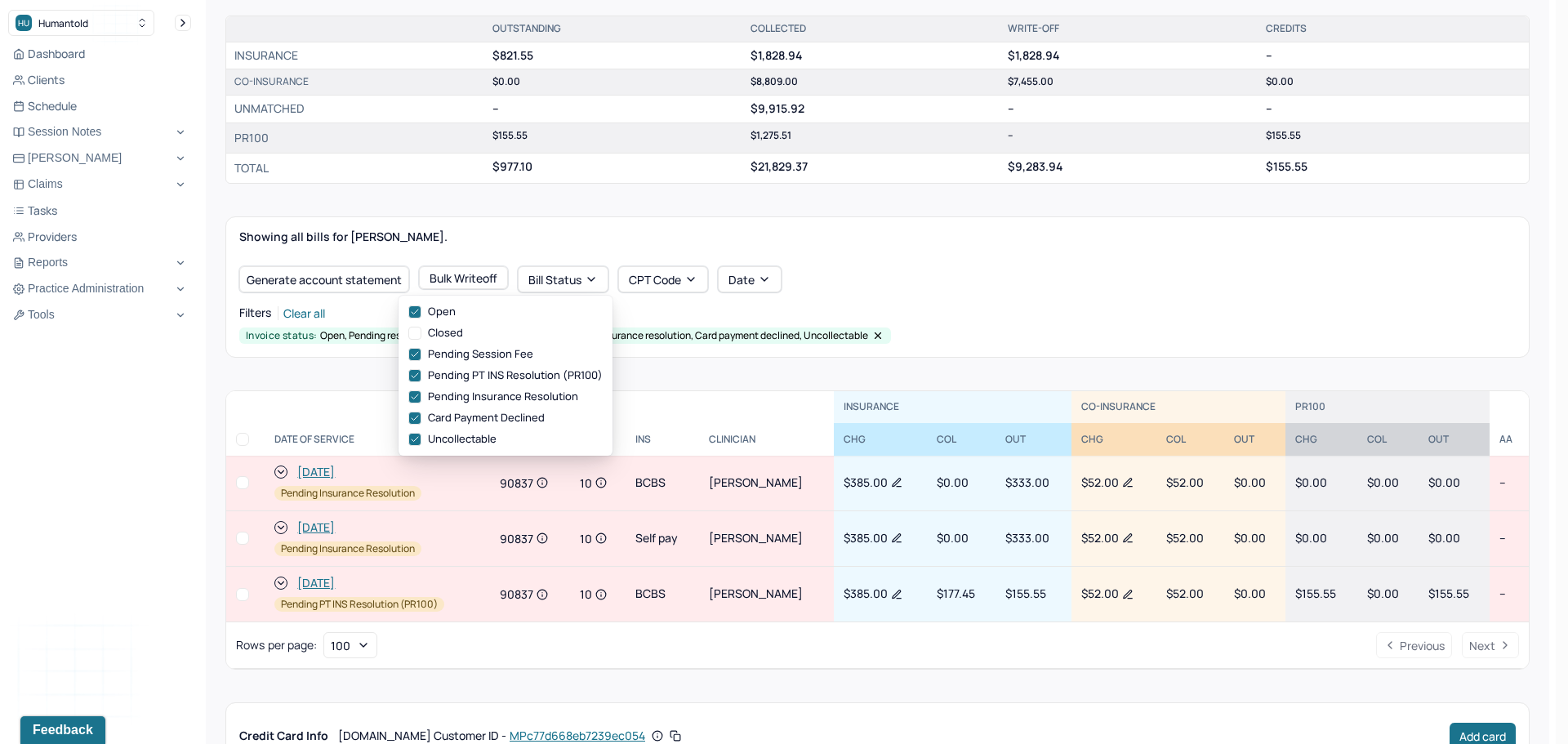 click on "Clear all" at bounding box center [304, 313] 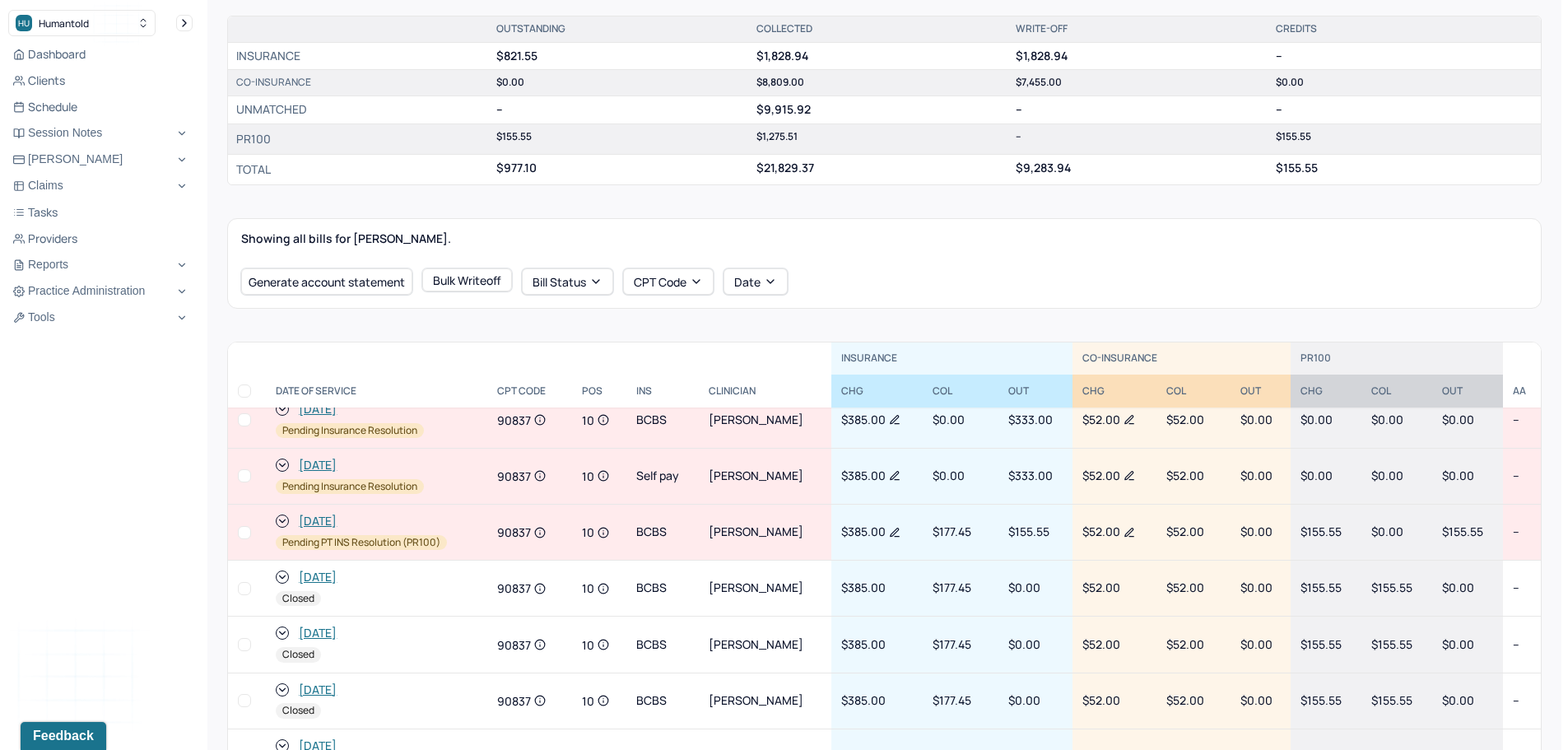 scroll, scrollTop: 0, scrollLeft: 0, axis: both 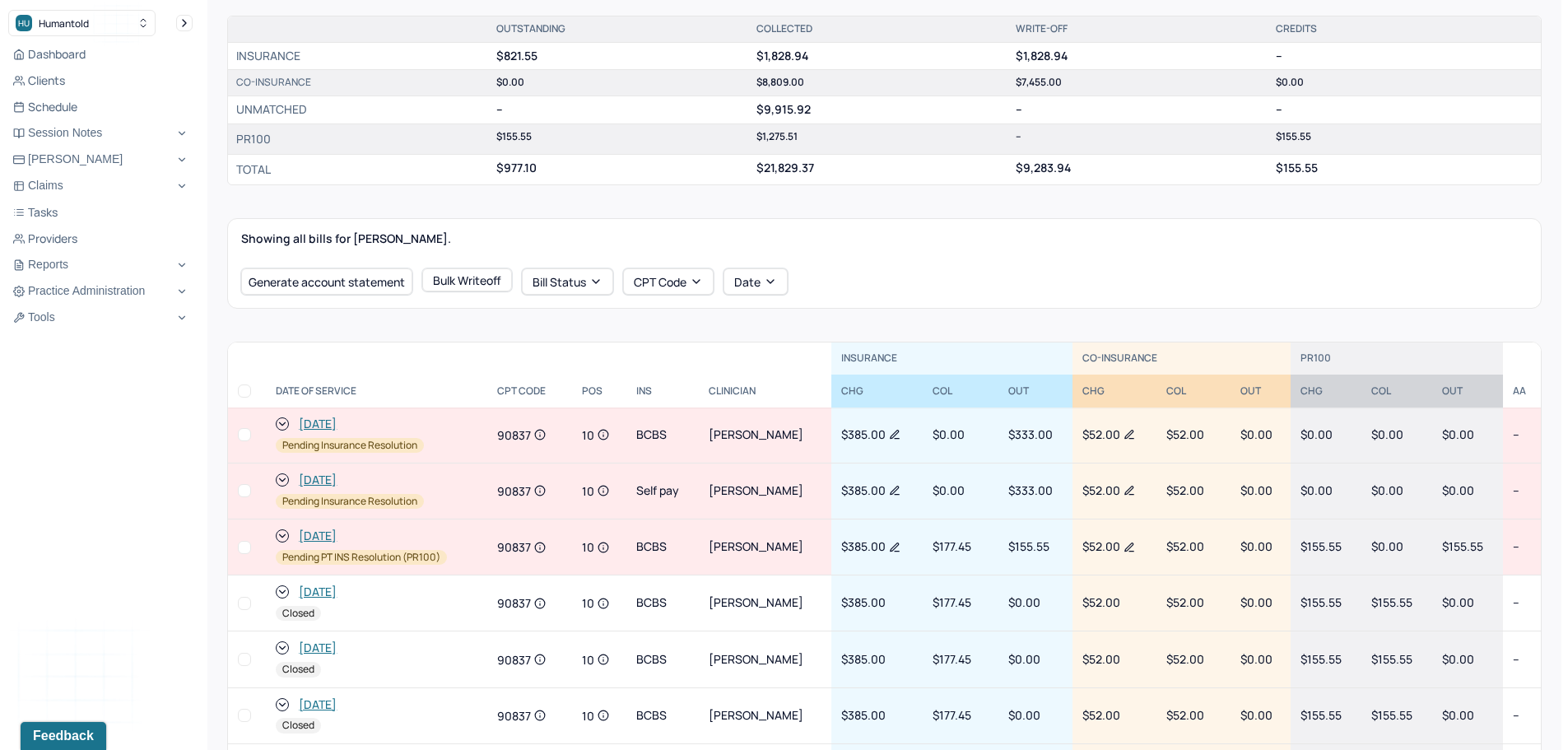 click on "06/03/2025" at bounding box center (318, 592) 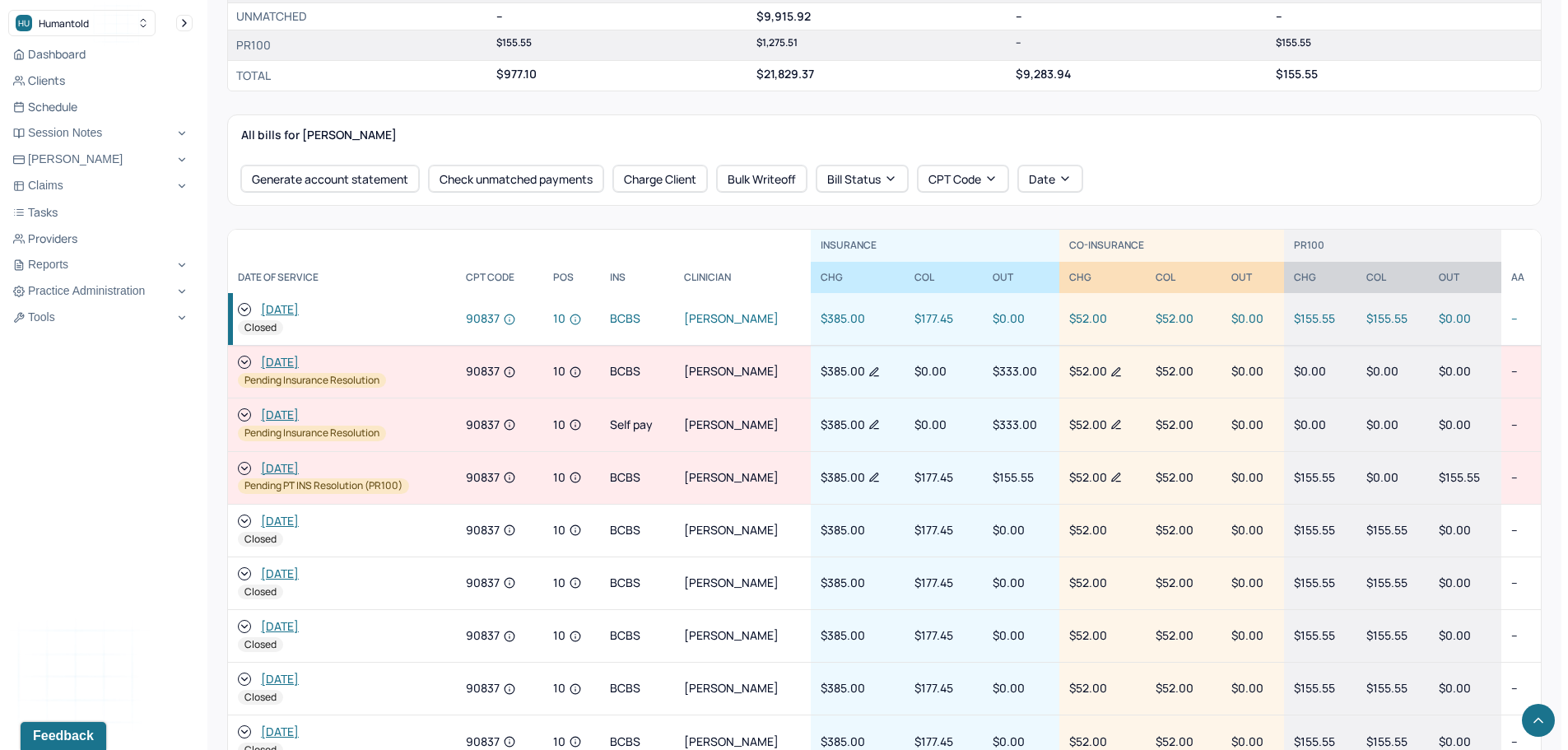 scroll, scrollTop: 672, scrollLeft: 0, axis: vertical 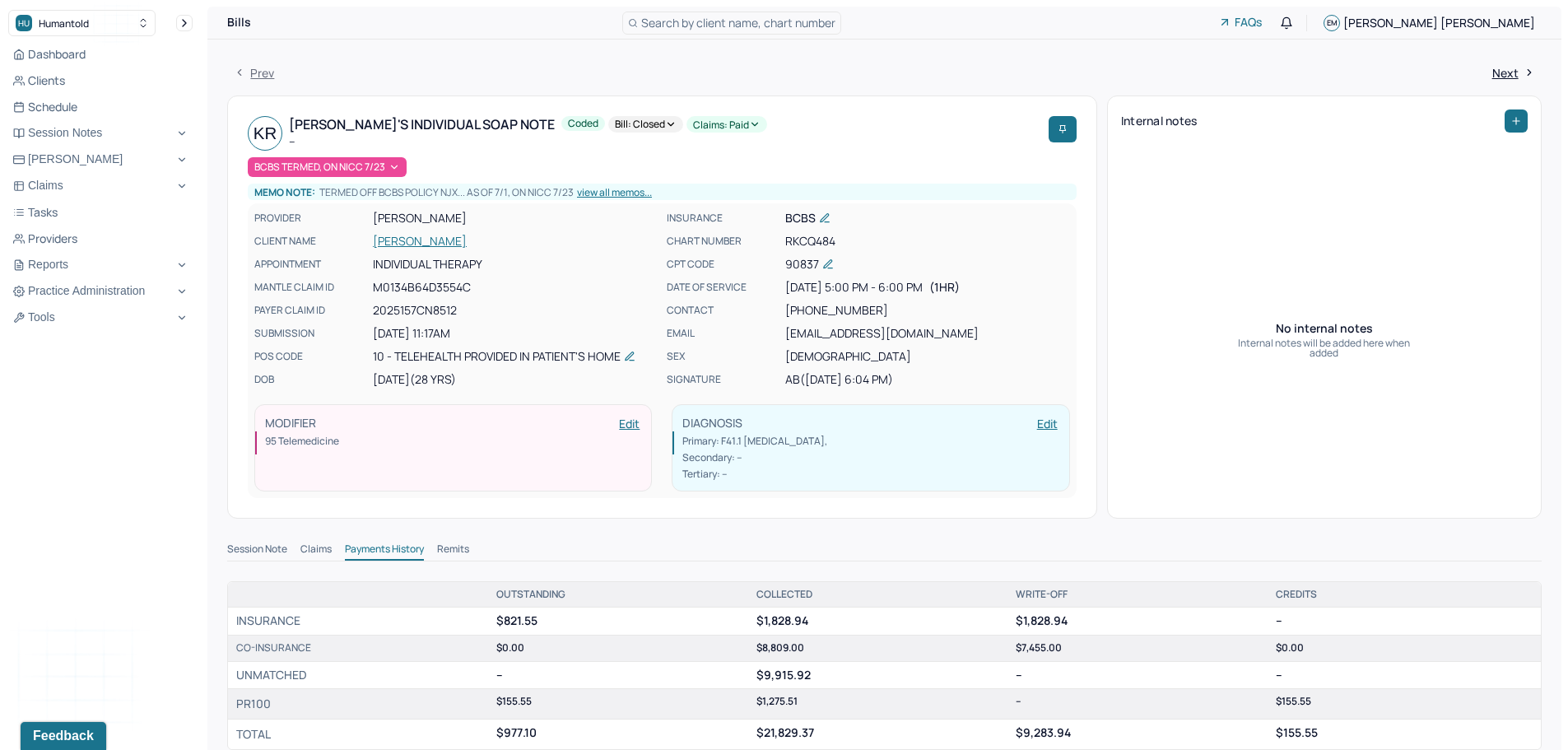 click on "RAMIREZ, KARMYN" at bounding box center [514, 241] 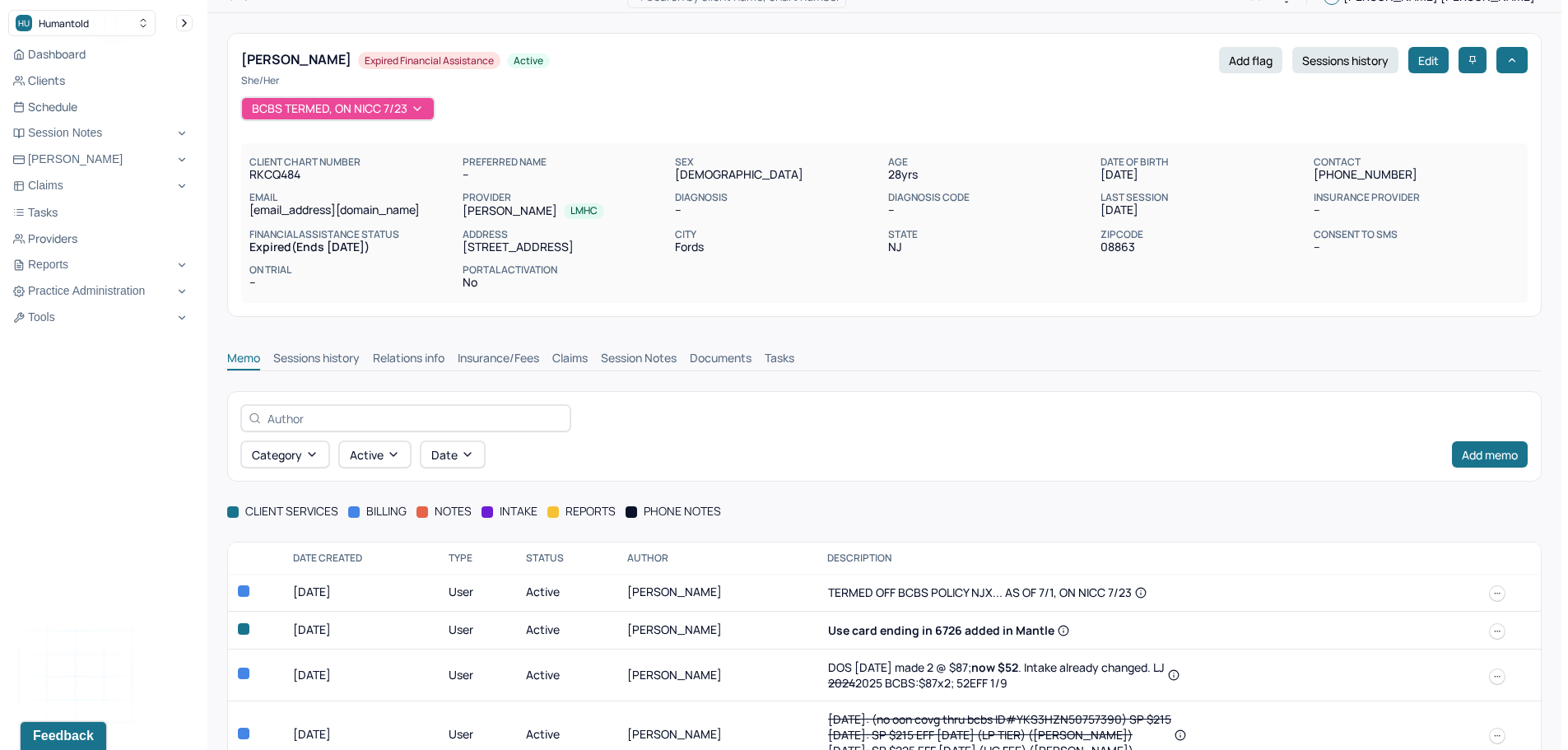 scroll, scrollTop: 72, scrollLeft: 0, axis: vertical 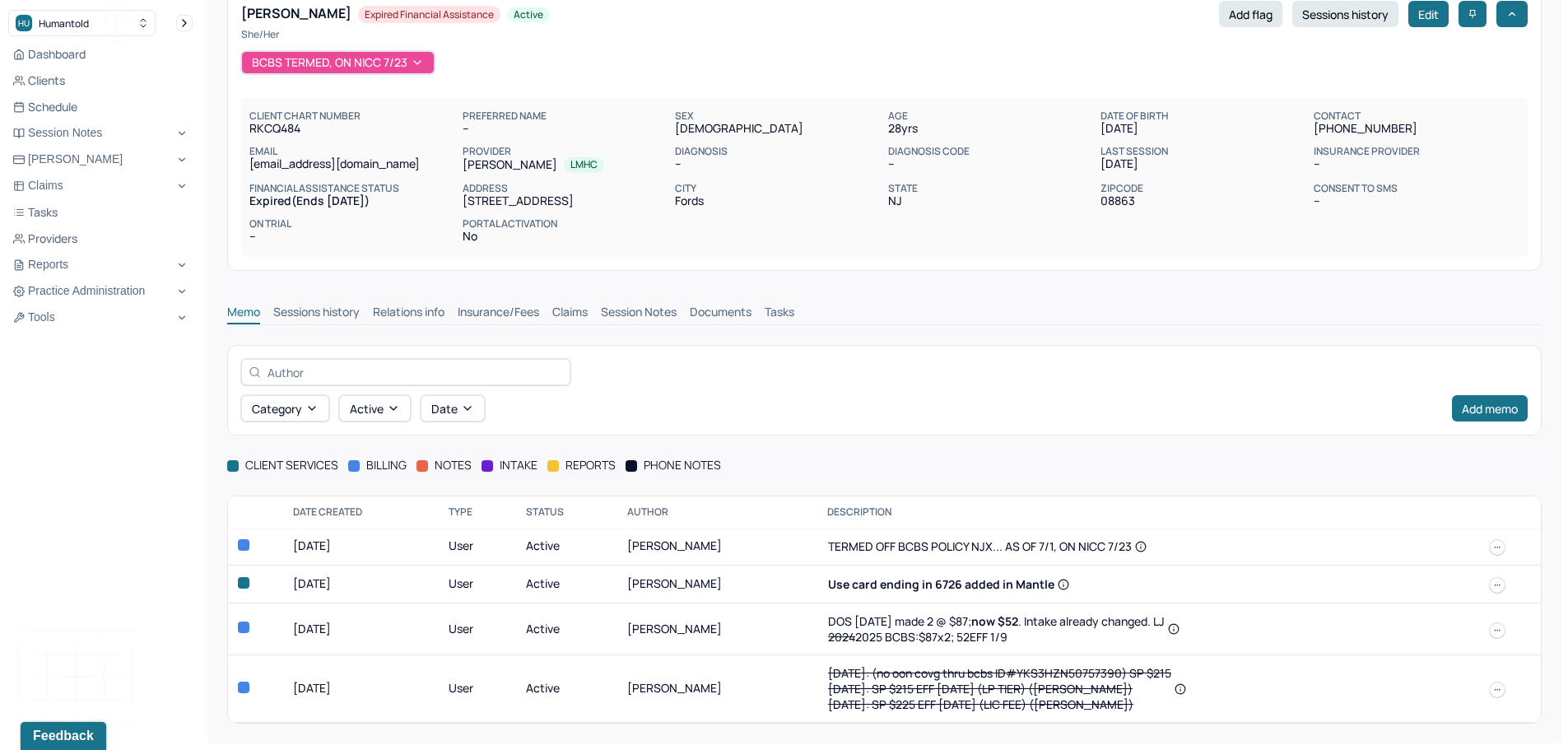 click on "Insurance/Fees" at bounding box center [498, 314] 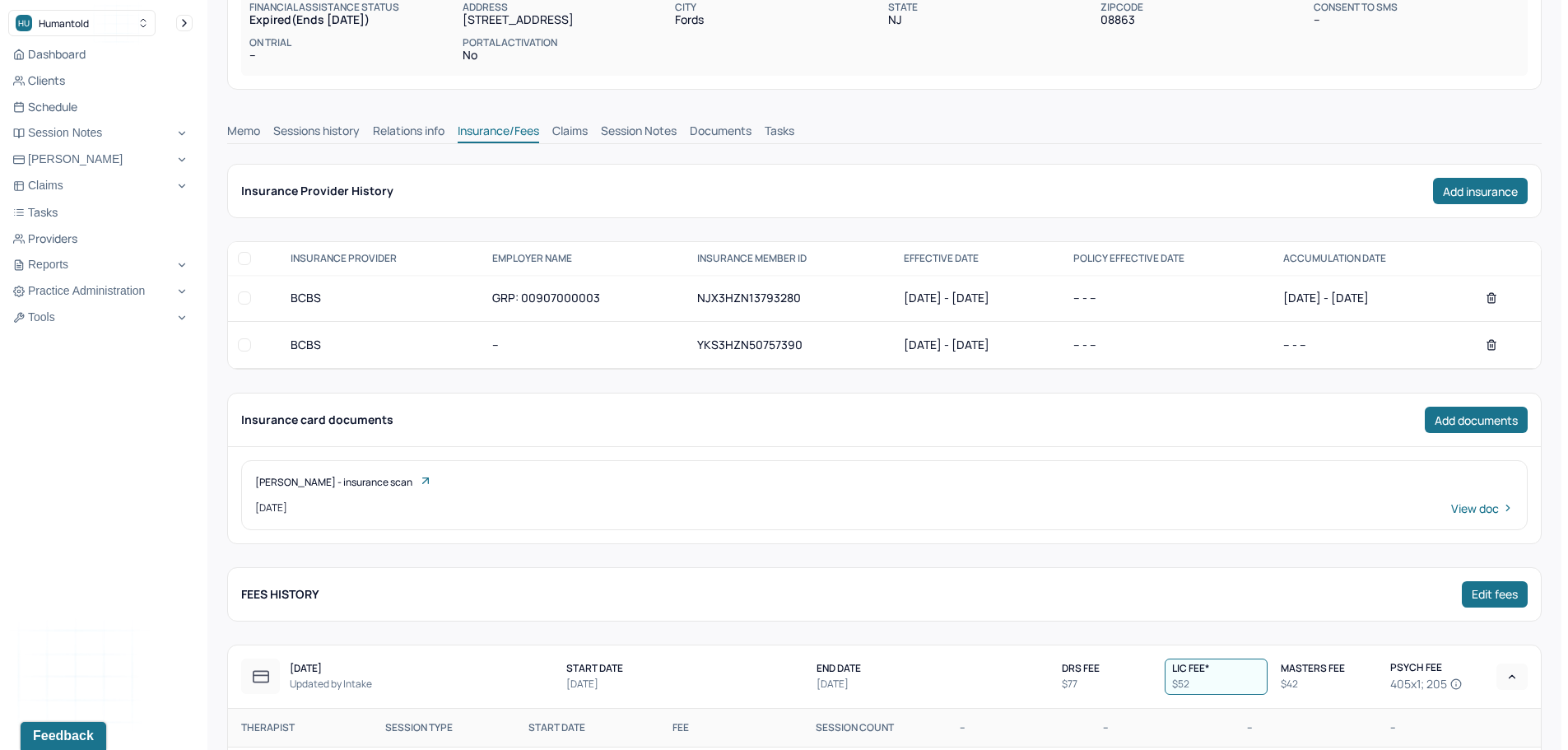 scroll, scrollTop: 402, scrollLeft: 0, axis: vertical 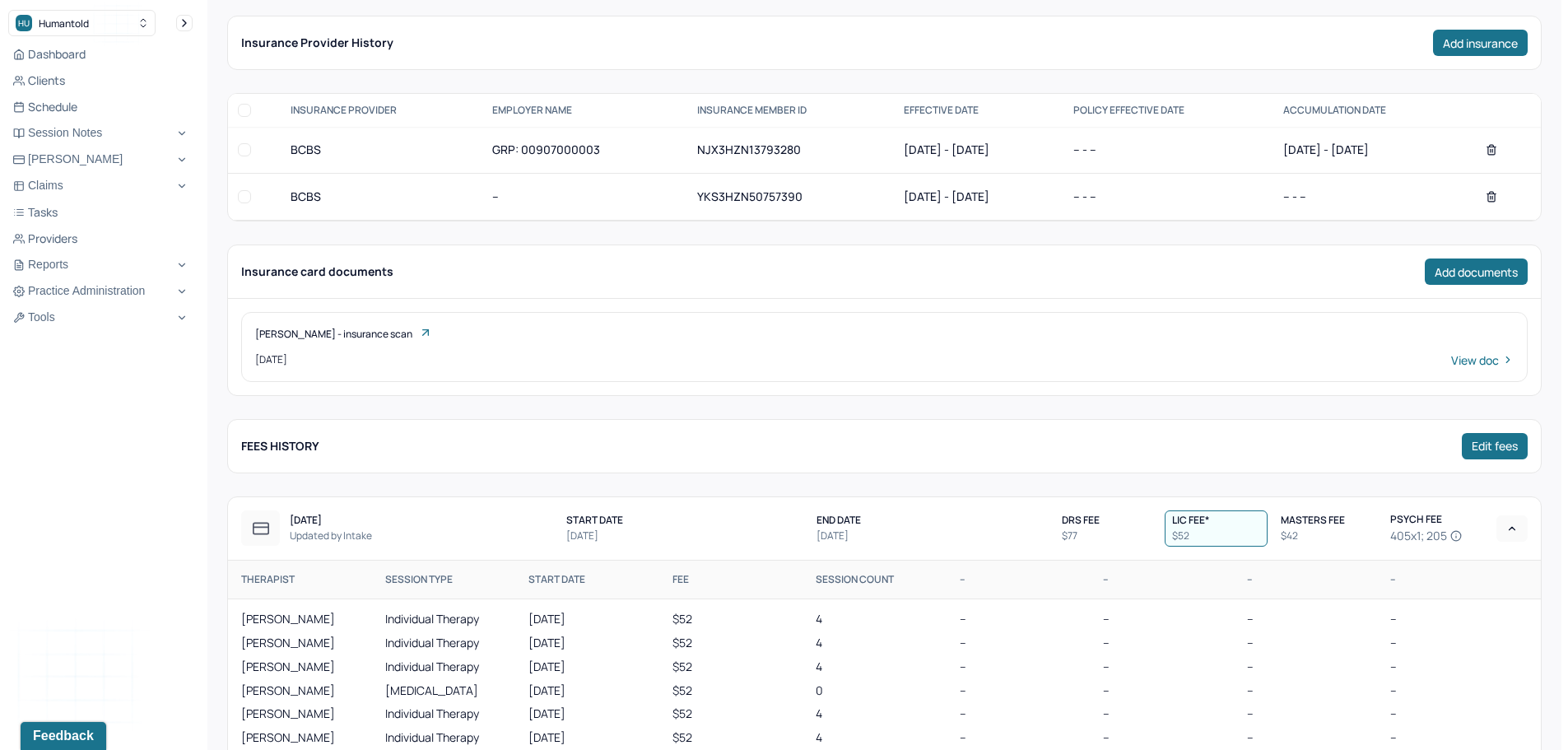 click on "View doc" at bounding box center [1482, 360] 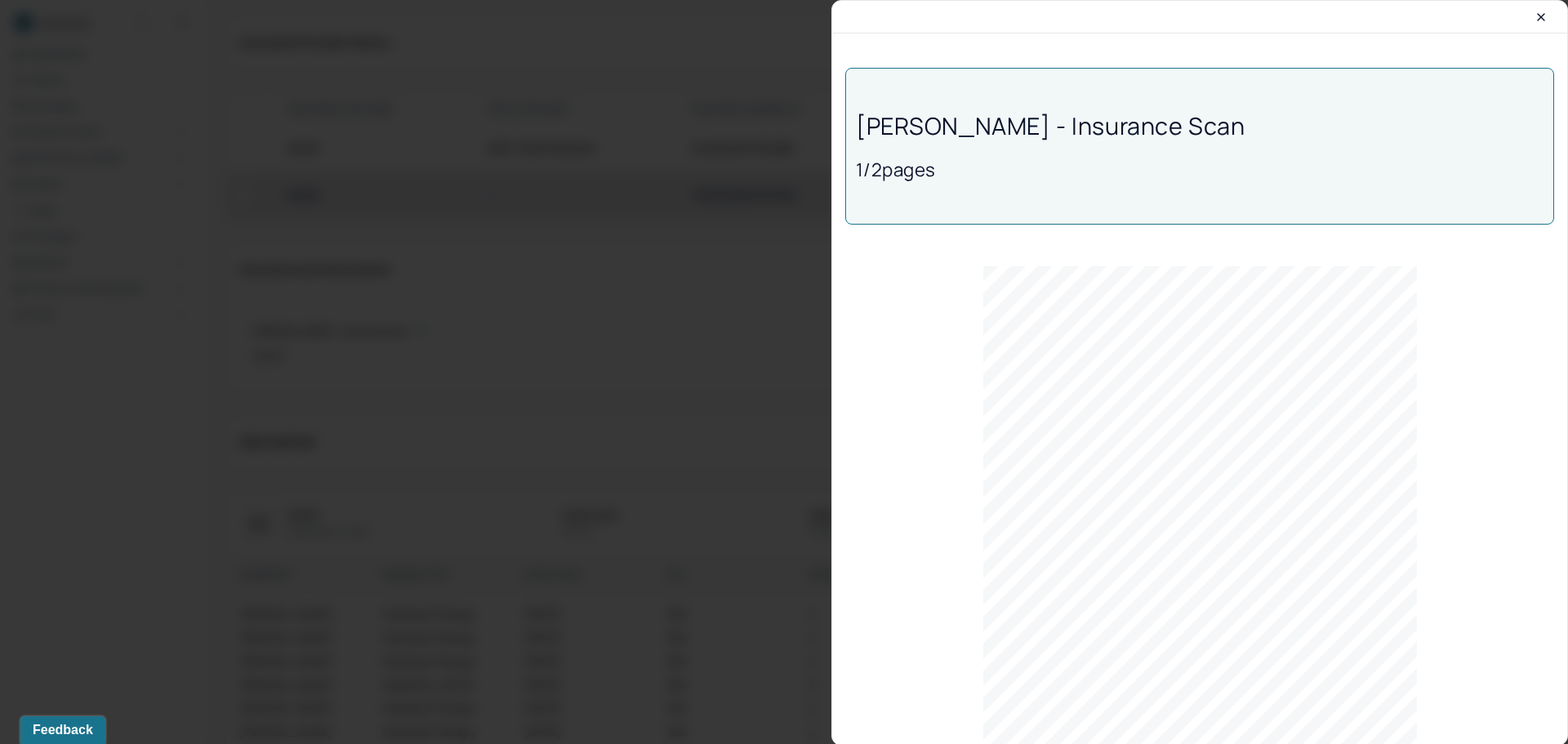 click at bounding box center (784, 372) 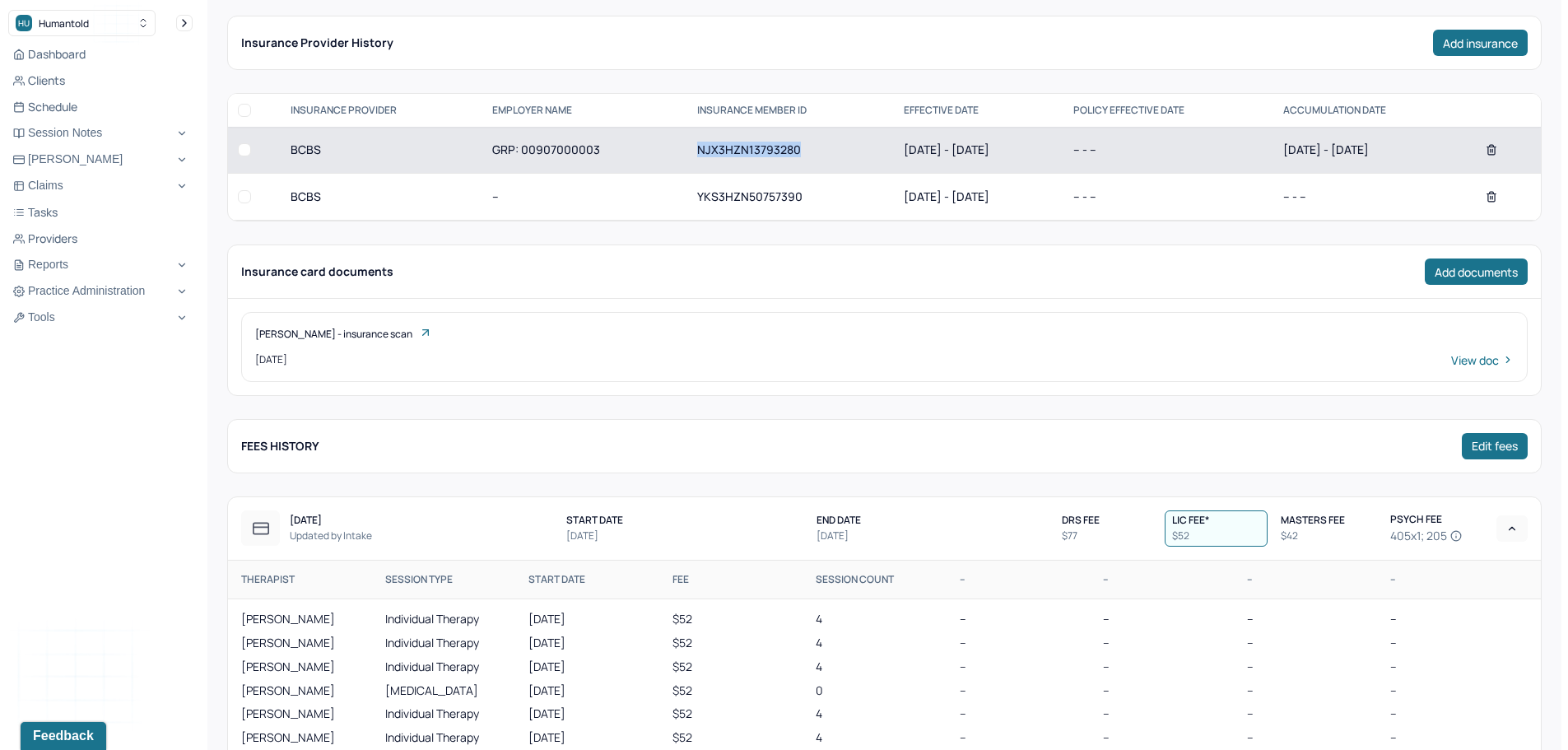 drag, startPoint x: 770, startPoint y: 148, endPoint x: 652, endPoint y: 149, distance: 118.00424 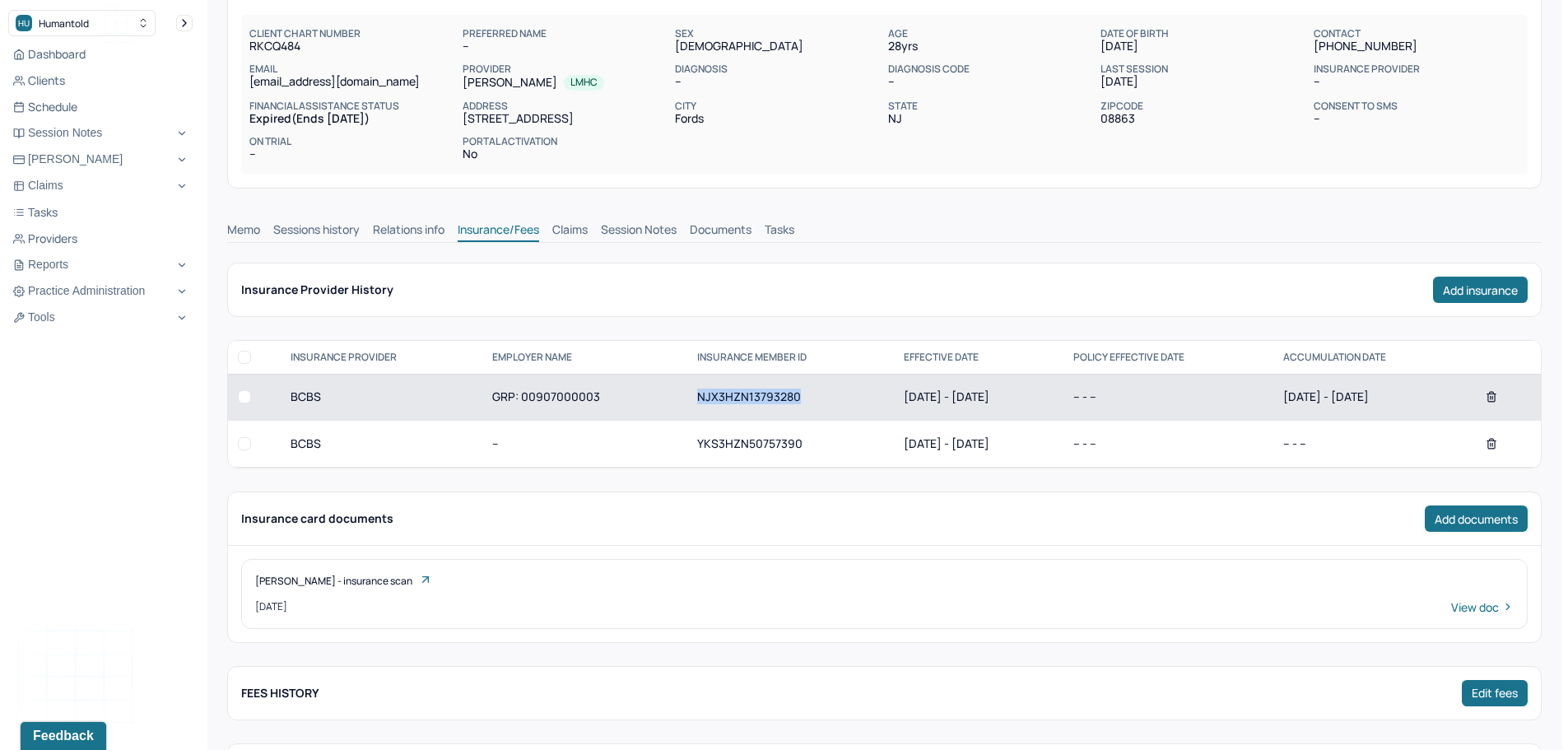 scroll, scrollTop: 0, scrollLeft: 0, axis: both 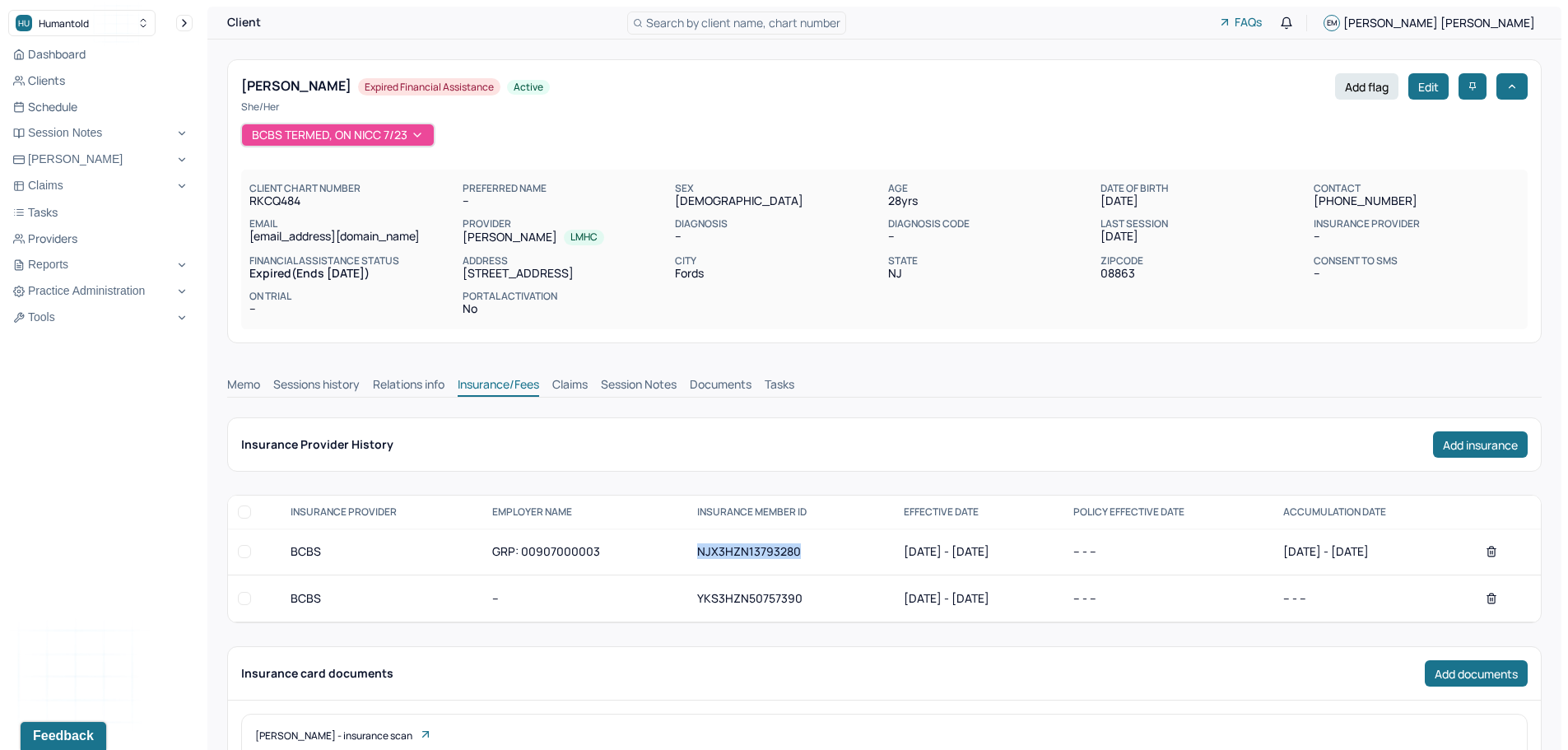 click on "Sessions history" at bounding box center (316, 386) 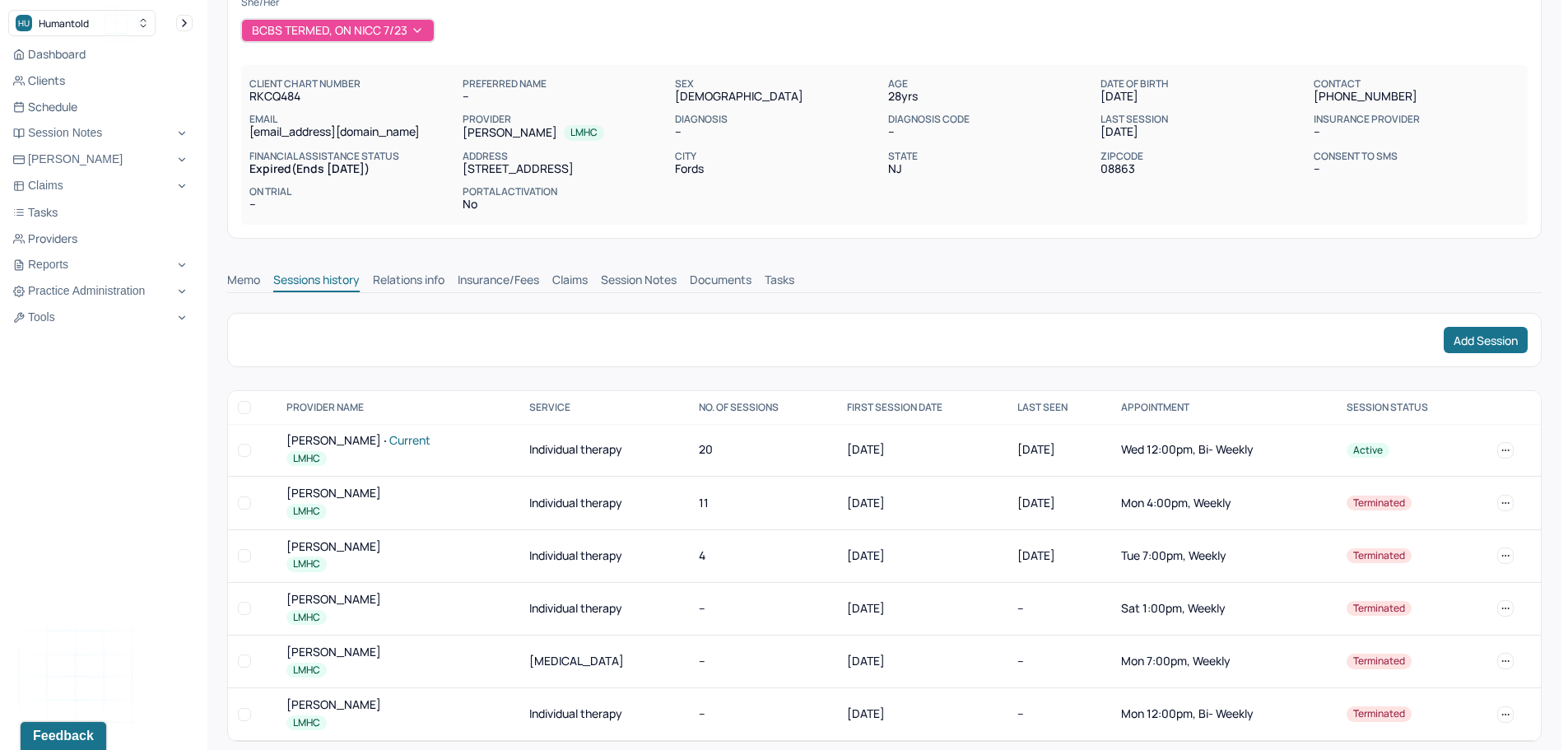 scroll, scrollTop: 123, scrollLeft: 0, axis: vertical 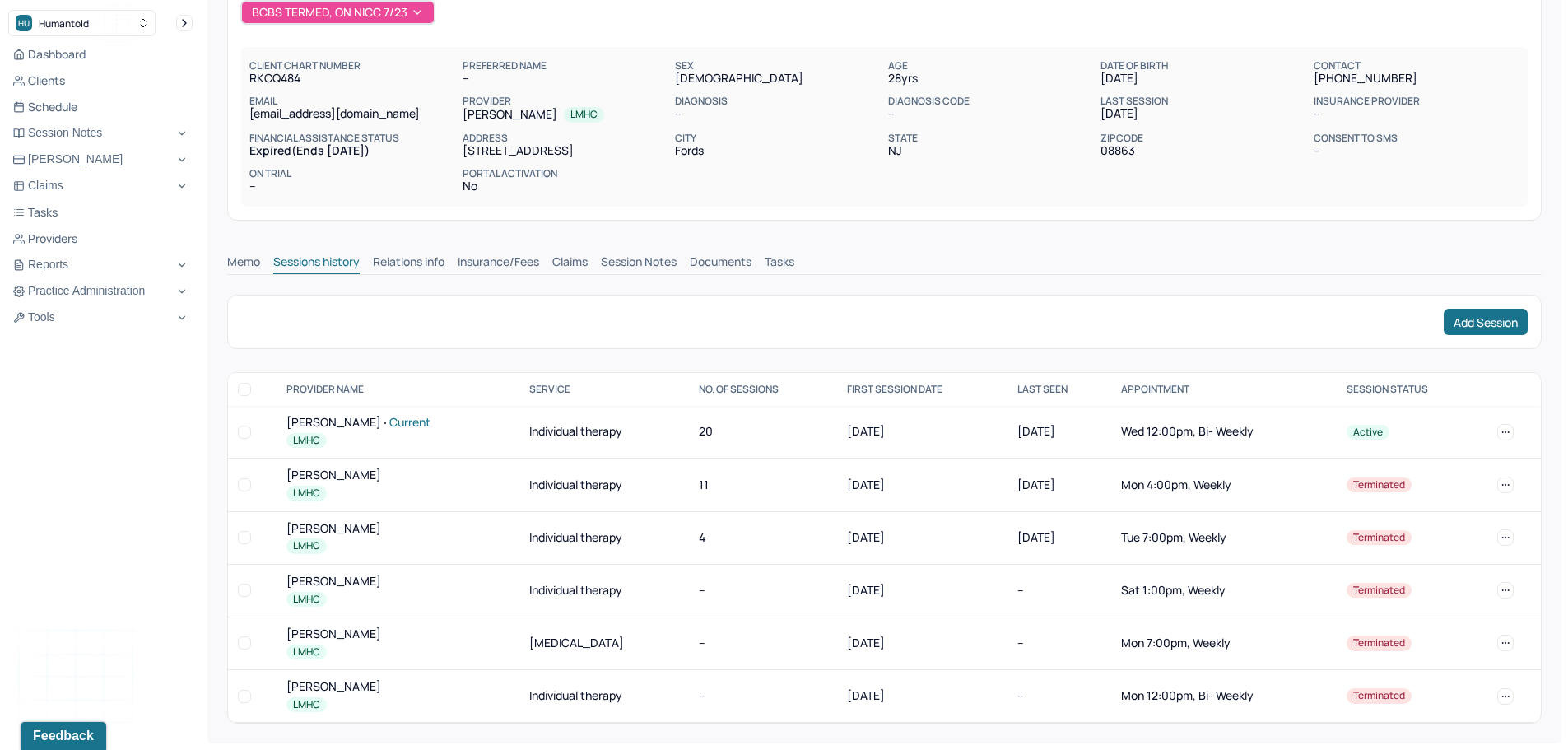 click on "BRUNETTI, ANDREA Current" at bounding box center (398, 422) 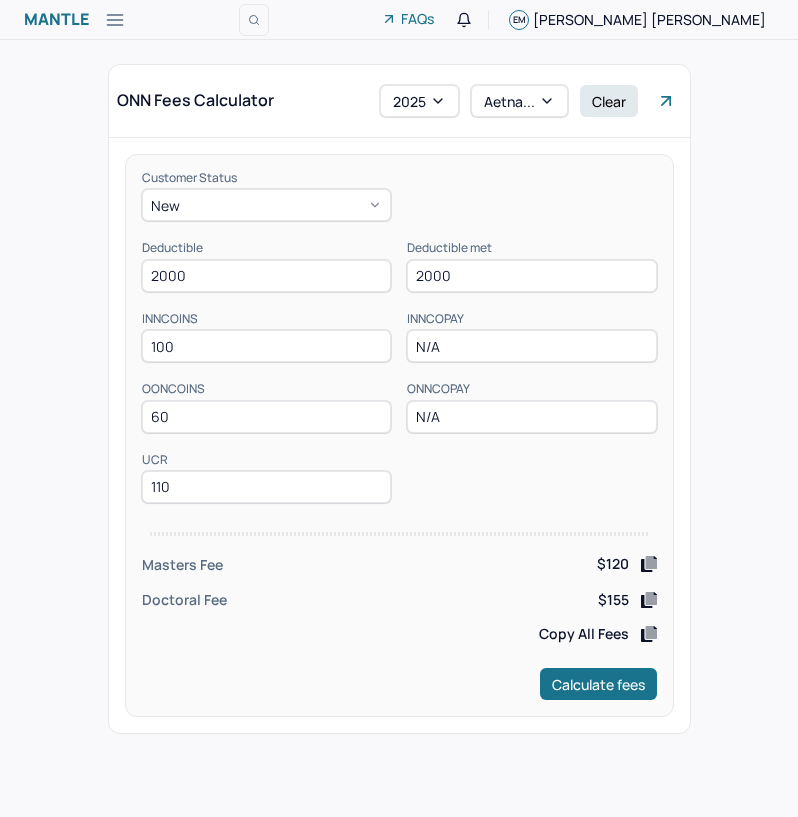 scroll, scrollTop: 0, scrollLeft: 0, axis: both 